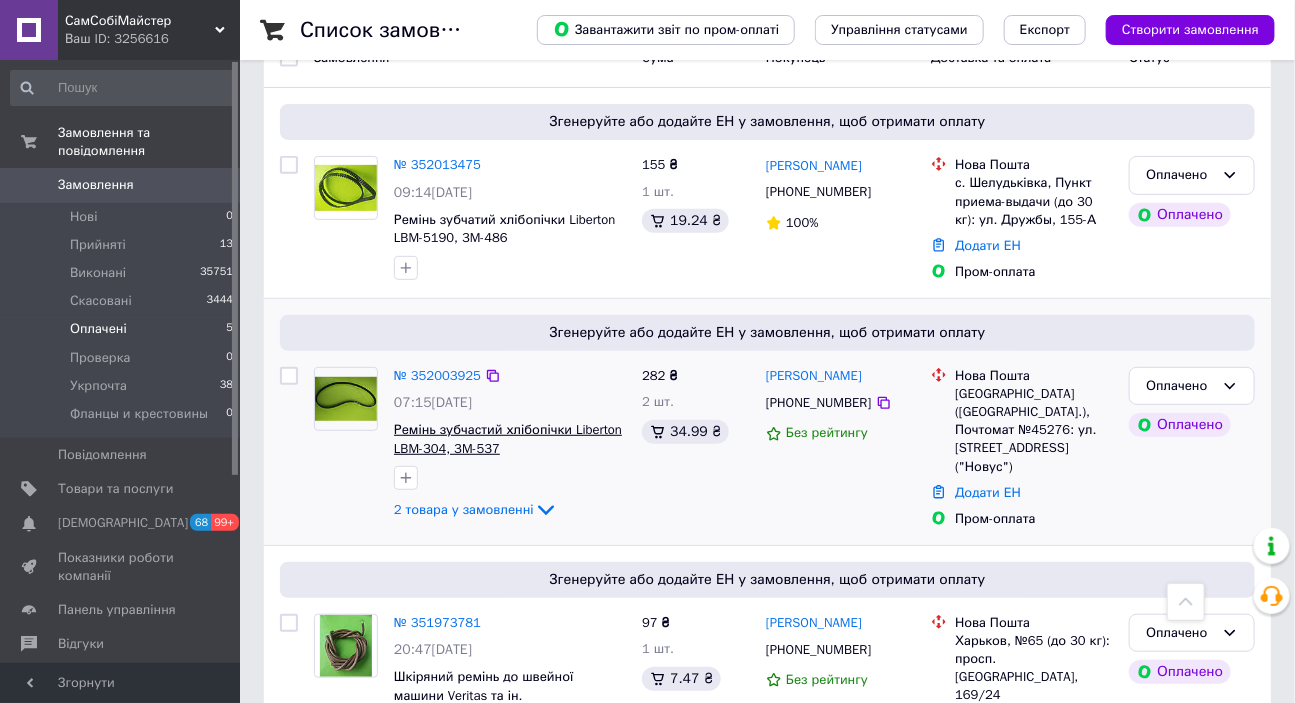 scroll, scrollTop: 181, scrollLeft: 0, axis: vertical 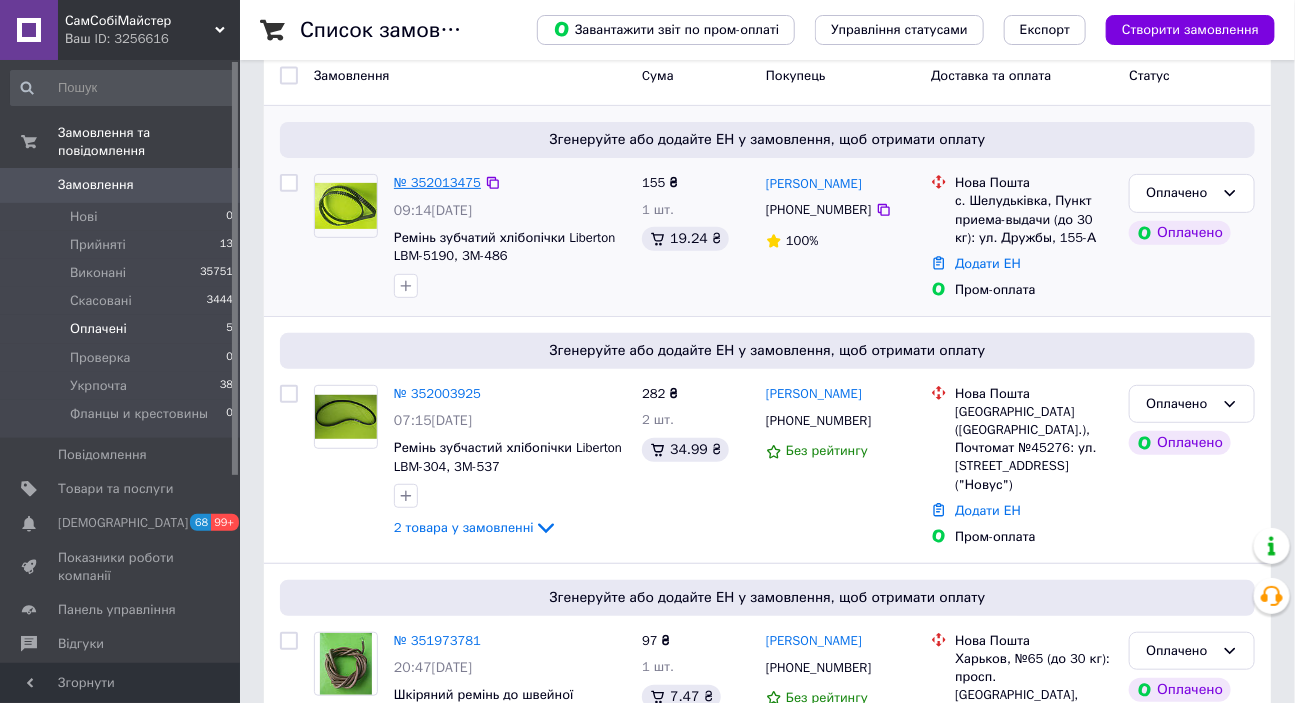 click on "№ 352013475" at bounding box center (437, 182) 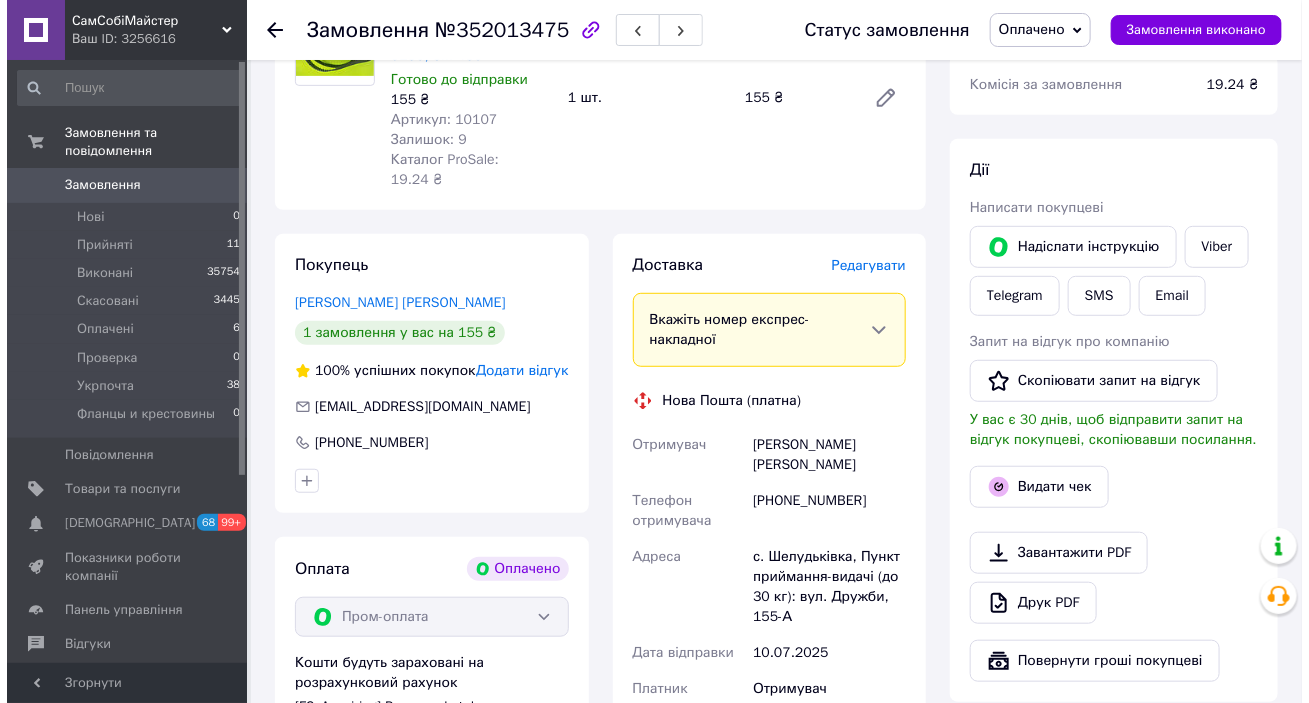 scroll, scrollTop: 272, scrollLeft: 0, axis: vertical 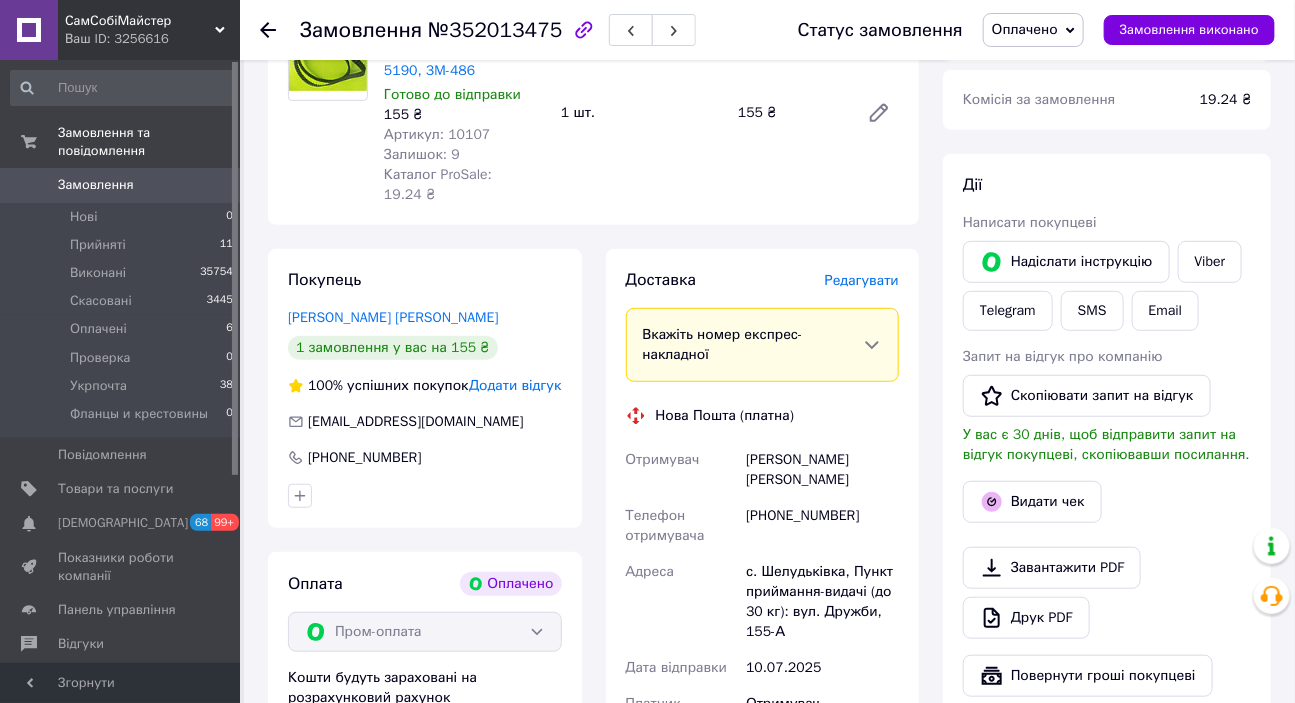 click on "Редагувати" at bounding box center (862, 280) 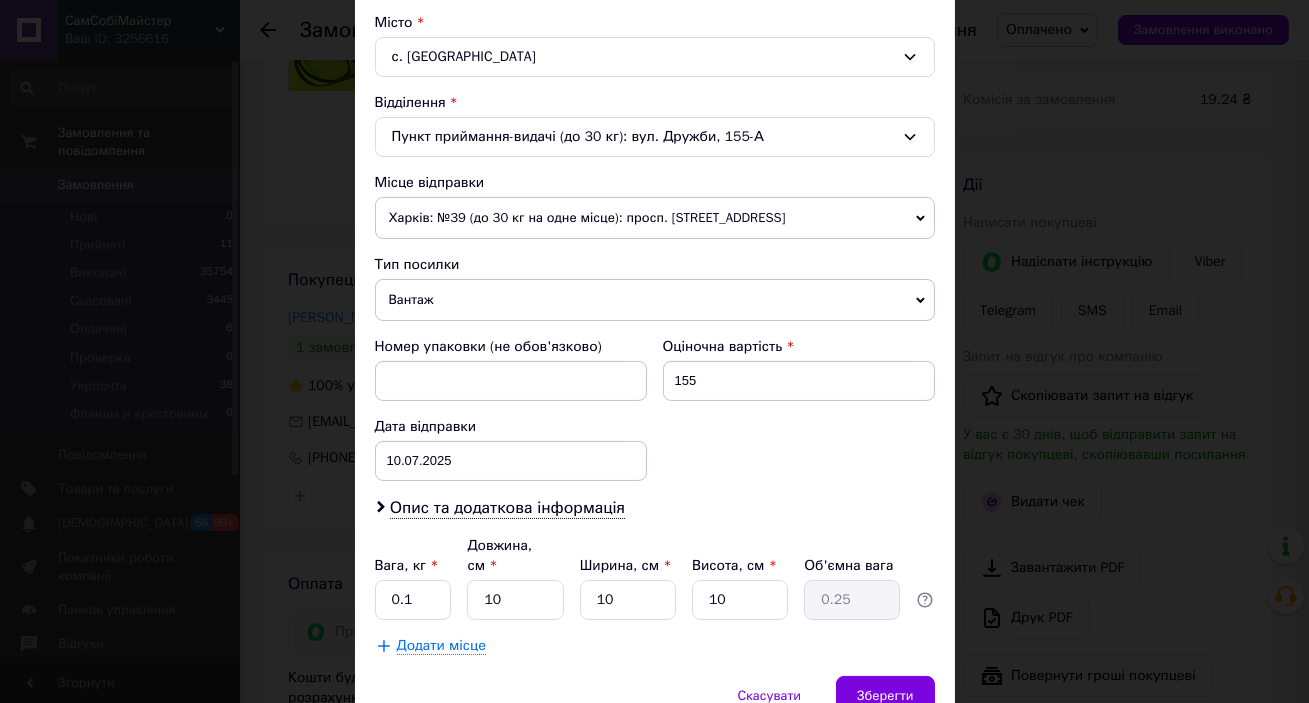 scroll, scrollTop: 545, scrollLeft: 0, axis: vertical 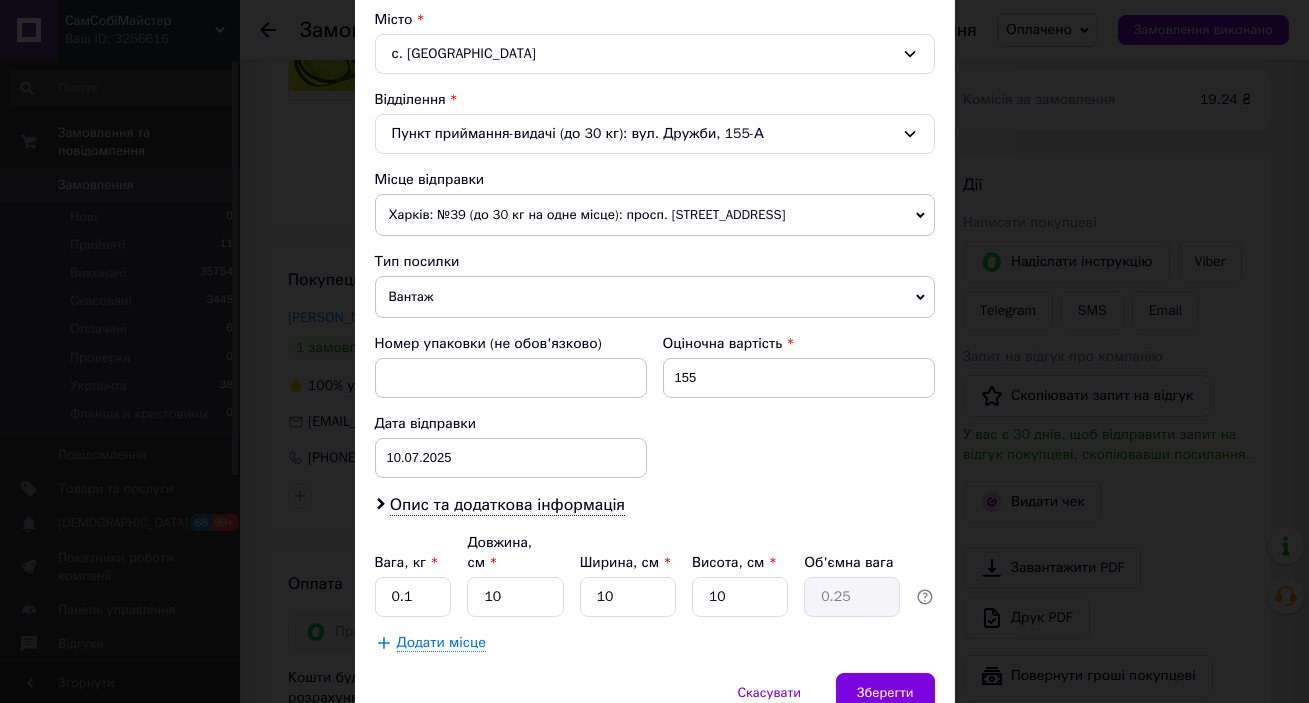 click on "Вантаж" at bounding box center [655, 297] 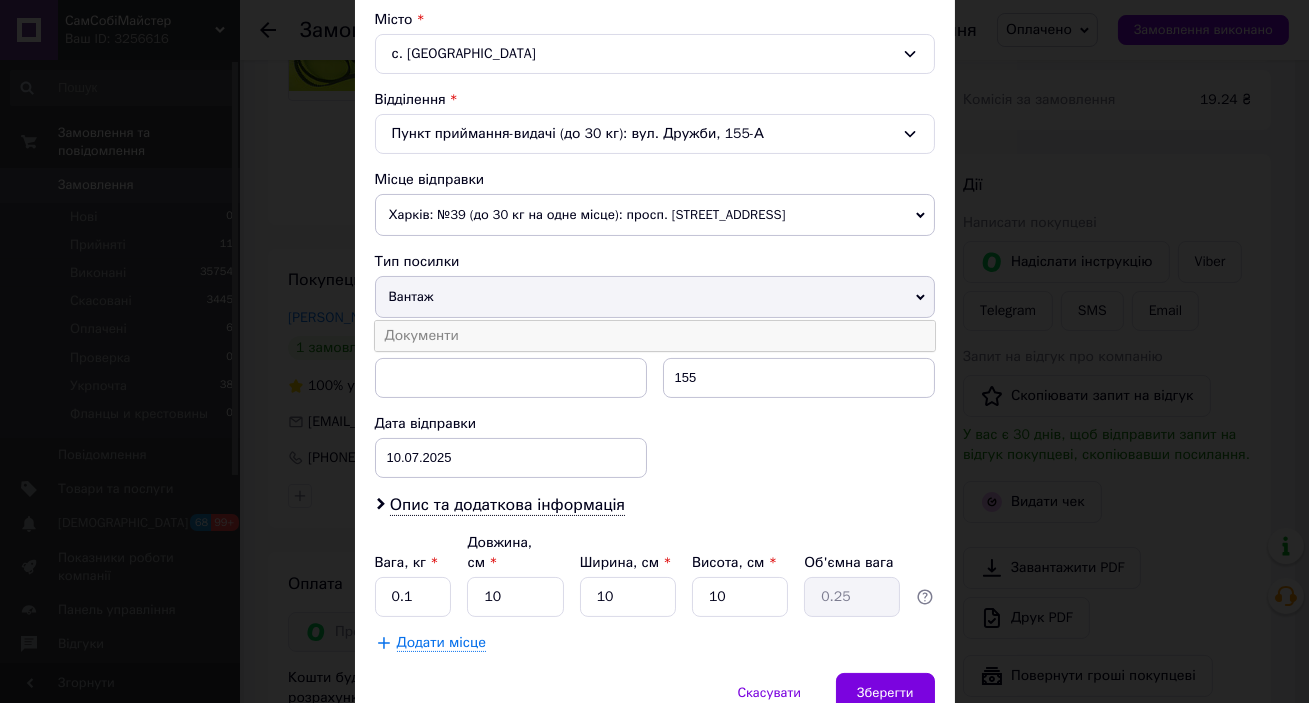 click on "Документи" at bounding box center [655, 336] 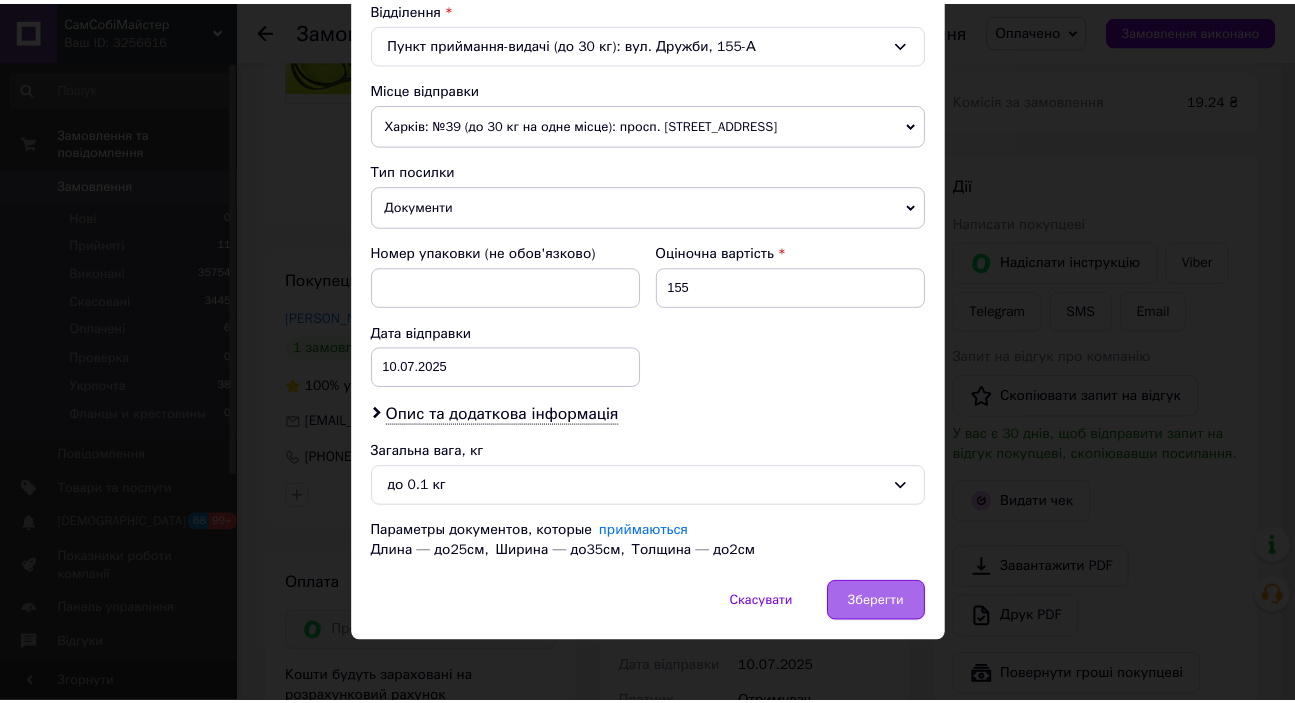 scroll, scrollTop: 642, scrollLeft: 0, axis: vertical 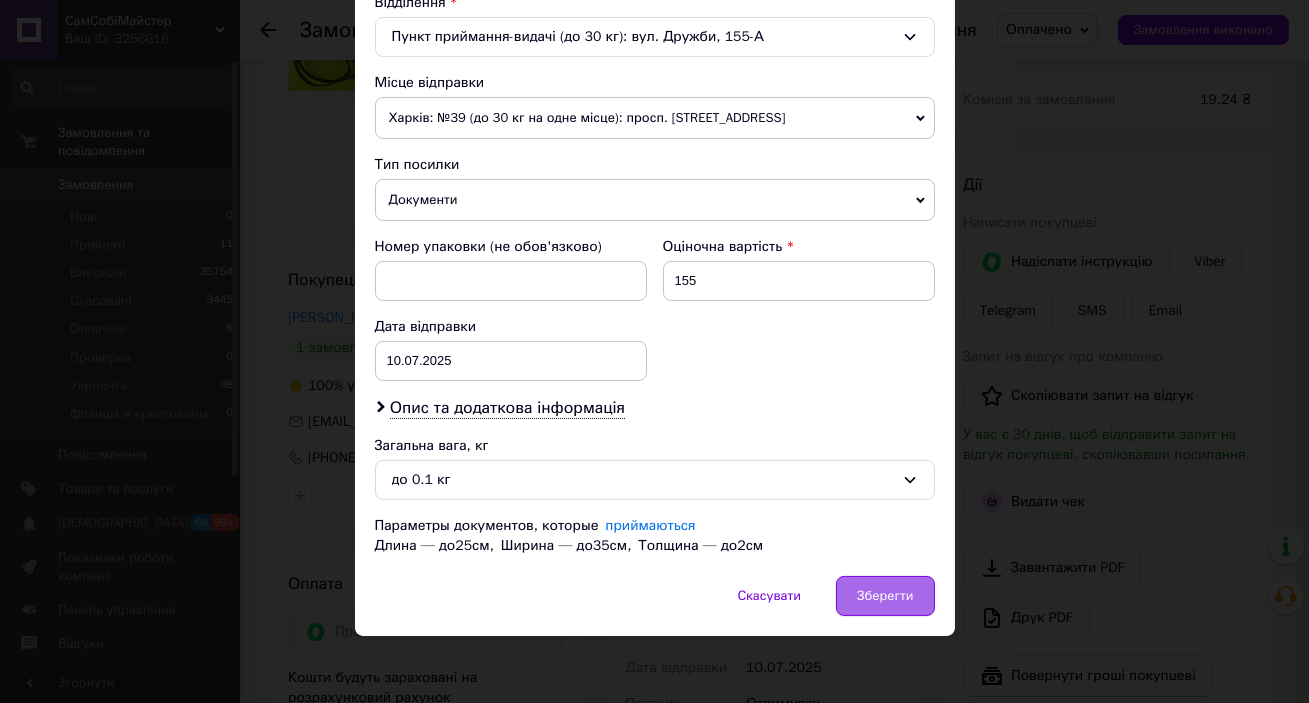 click on "Зберегти" at bounding box center [885, 596] 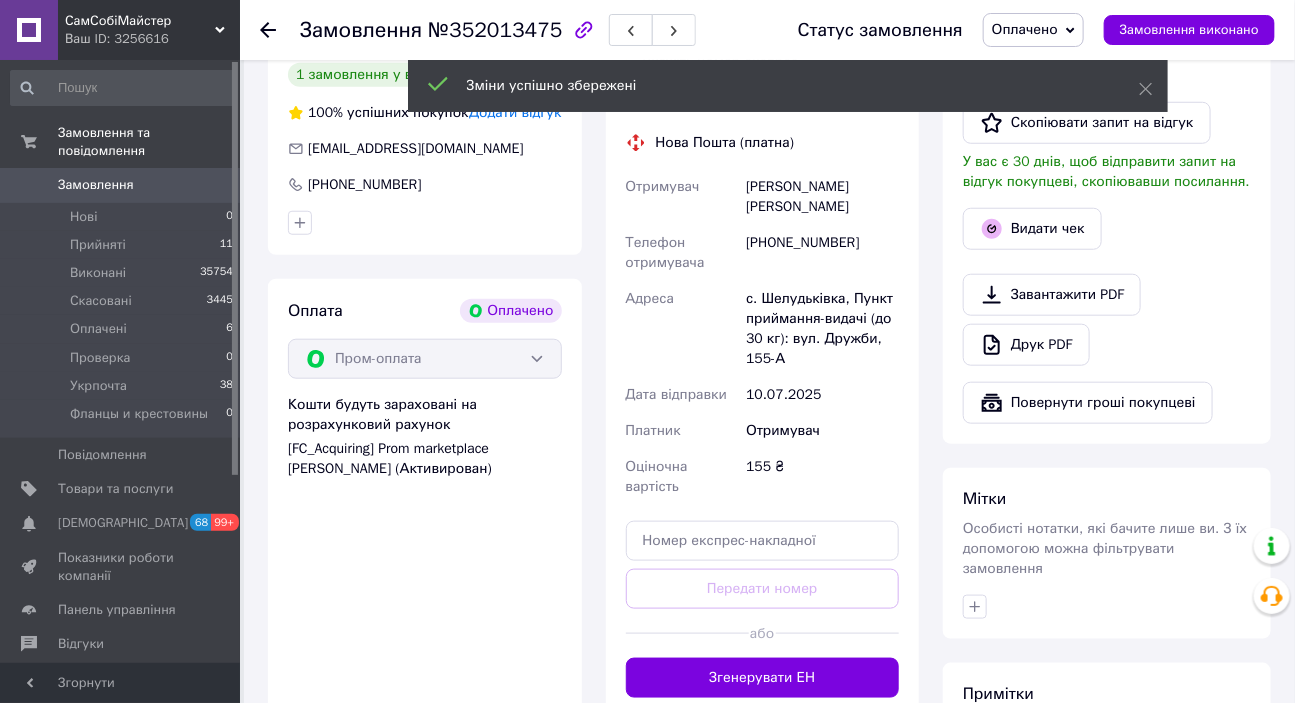 scroll, scrollTop: 727, scrollLeft: 0, axis: vertical 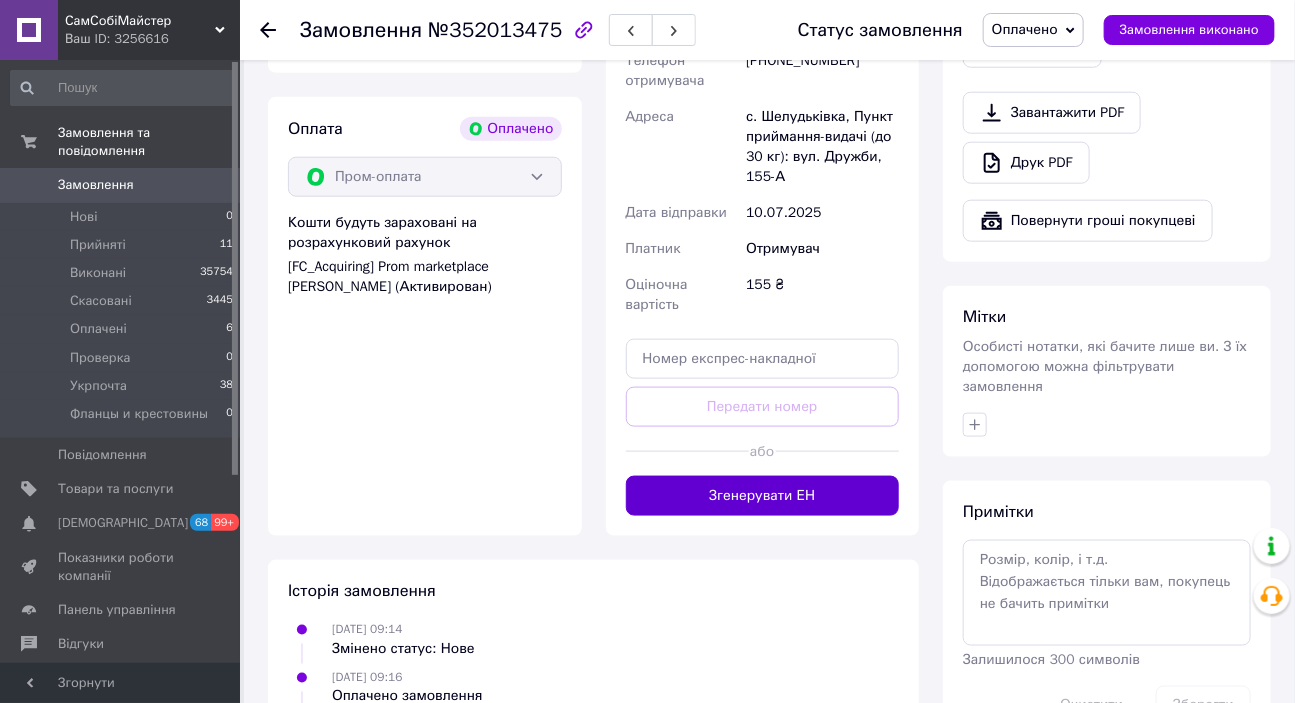 click on "Згенерувати ЕН" at bounding box center [763, 496] 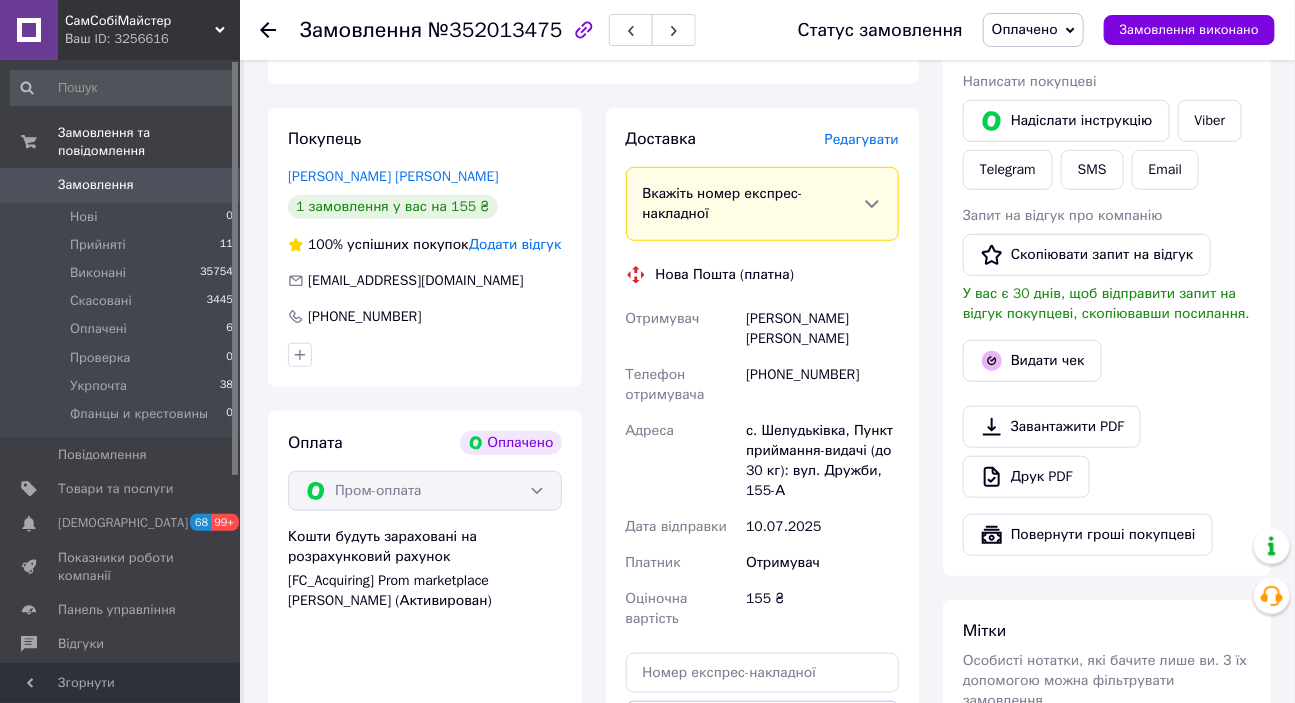 scroll, scrollTop: 363, scrollLeft: 0, axis: vertical 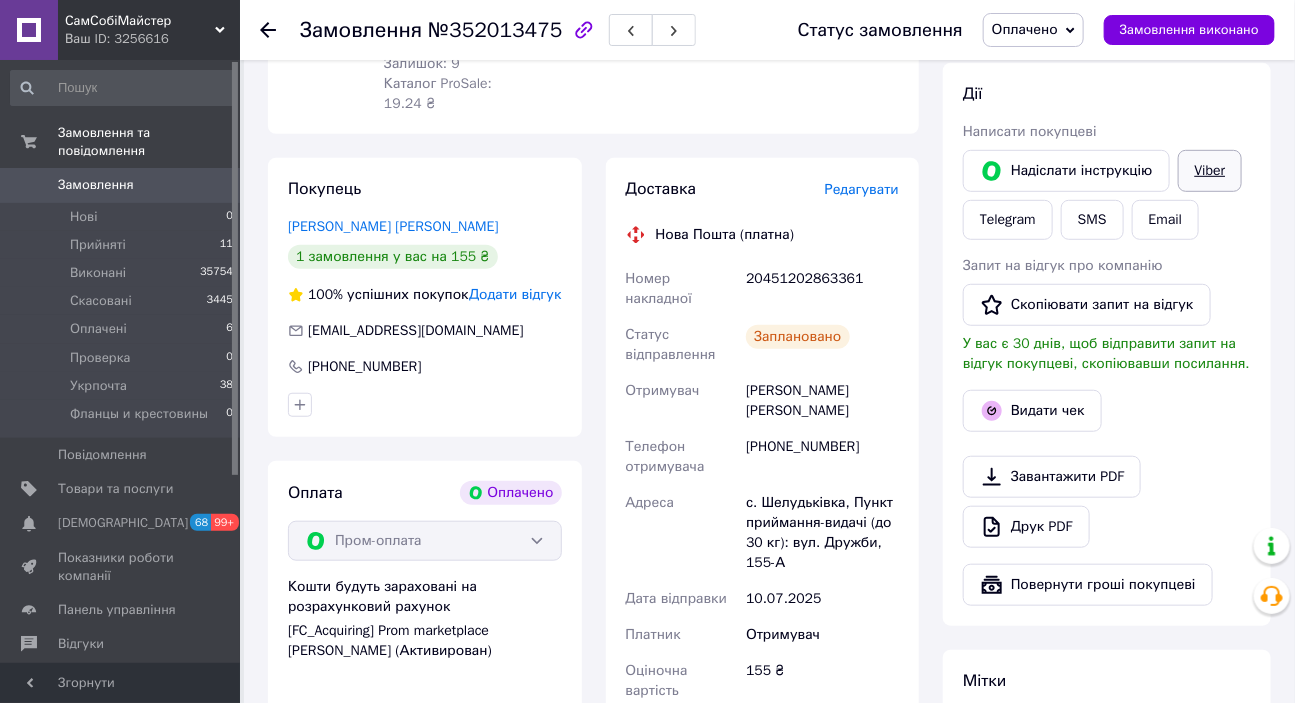 click on "Viber" at bounding box center (1210, 171) 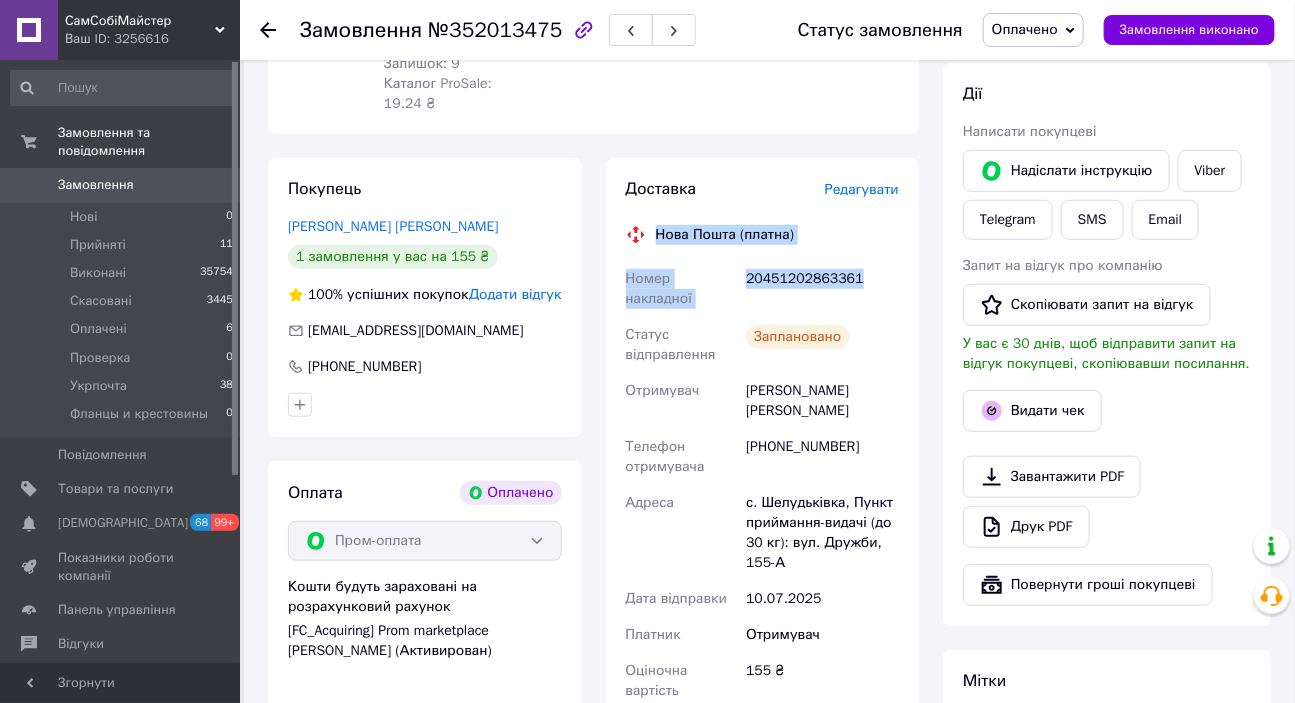 drag, startPoint x: 853, startPoint y: 259, endPoint x: 648, endPoint y: 210, distance: 210.77477 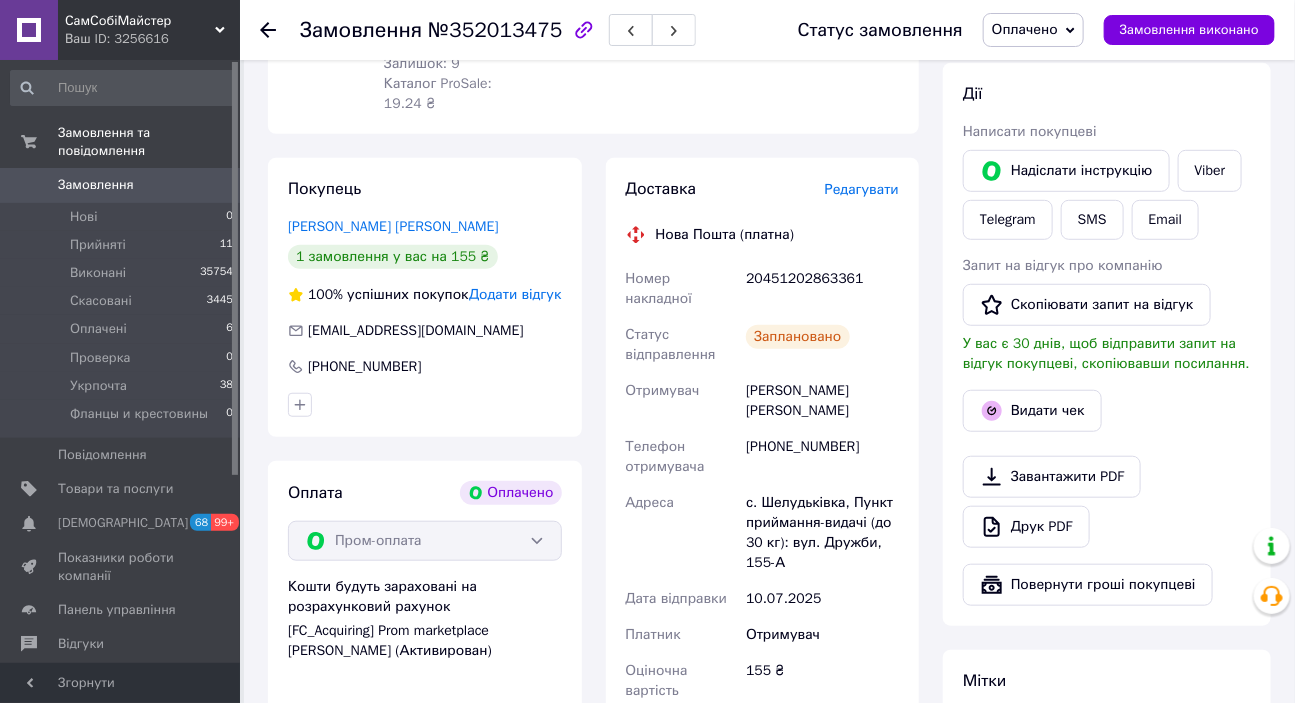 click on "Всього 1 товар 155 ₴ Доставка 65 ₴ Всього до сплати 155 ₴ Комісія за замовлення 19.24 ₴ Дії Написати покупцеві   Надіслати інструкцію Viber Telegram SMS Email Запит на відгук про компанію   Скопіювати запит на відгук У вас є 30 днів, щоб відправити запит на відгук покупцеві, скопіювавши посилання.   Видати чек   Завантажити PDF   Друк PDF   Повернути гроші покупцеві [PERSON_NAME] Особисті нотатки, які бачите лише ви. З їх допомогою можна фільтрувати замовлення Примітки Залишилося 300 символів Очистити Зберегти" at bounding box center (1107, 446) 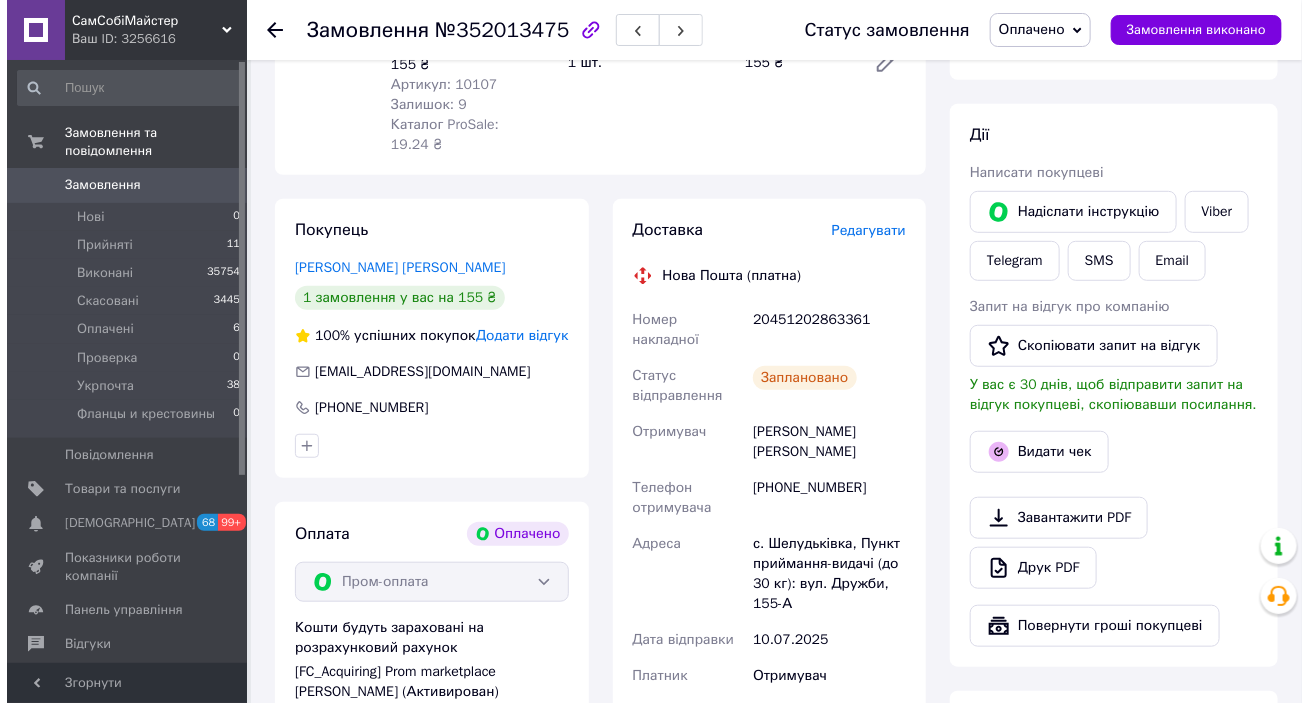 scroll, scrollTop: 272, scrollLeft: 0, axis: vertical 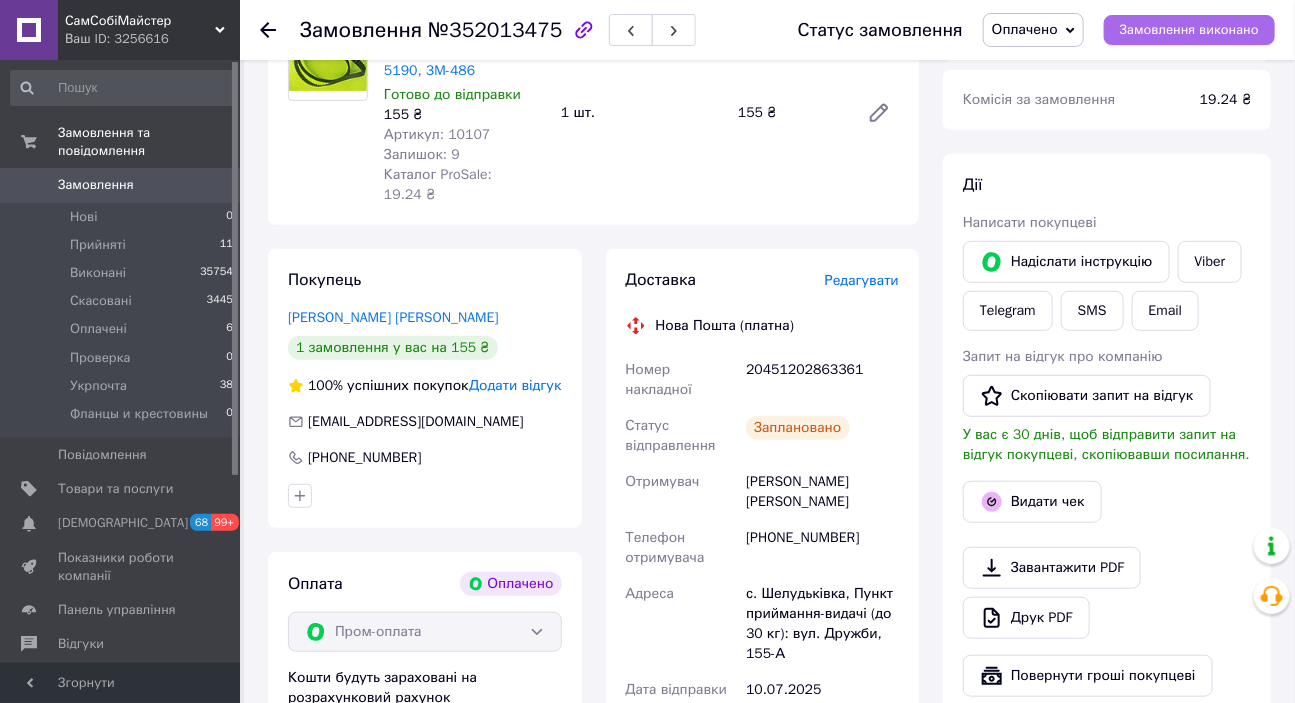 click on "Замовлення виконано" at bounding box center [1189, 30] 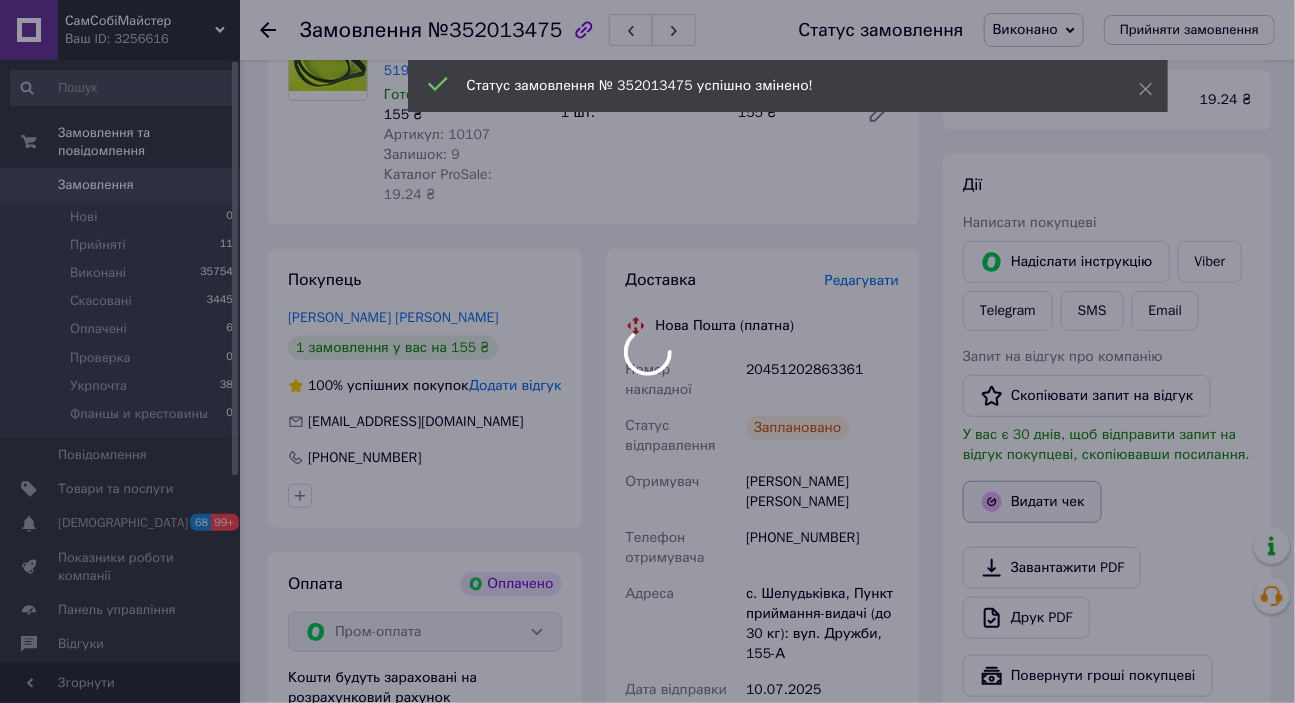 click on "СамСобіМайстер Ваш ID: 3256616 Сайт СамСобіМайстер Кабінет покупця Перевірити стан системи Сторінка на порталі Довідка Вийти Замовлення та повідомлення Замовлення 0 Нові 0 Прийняті 11 Виконані 35754 Скасовані 3445 Оплачені 6 Проверка 0 Укрпочта 38 Фланцы и крестовины 0 Повідомлення 0 Товари та послуги Сповіщення 68 99+ Показники роботи компанії Панель управління Відгуки Клієнти Каталог ProSale Аналітика Управління сайтом Гаманець компанії [PERSON_NAME] Тарифи та рахунки Prom топ Згорнути
Замовлення 155 ₴" at bounding box center [647, 579] 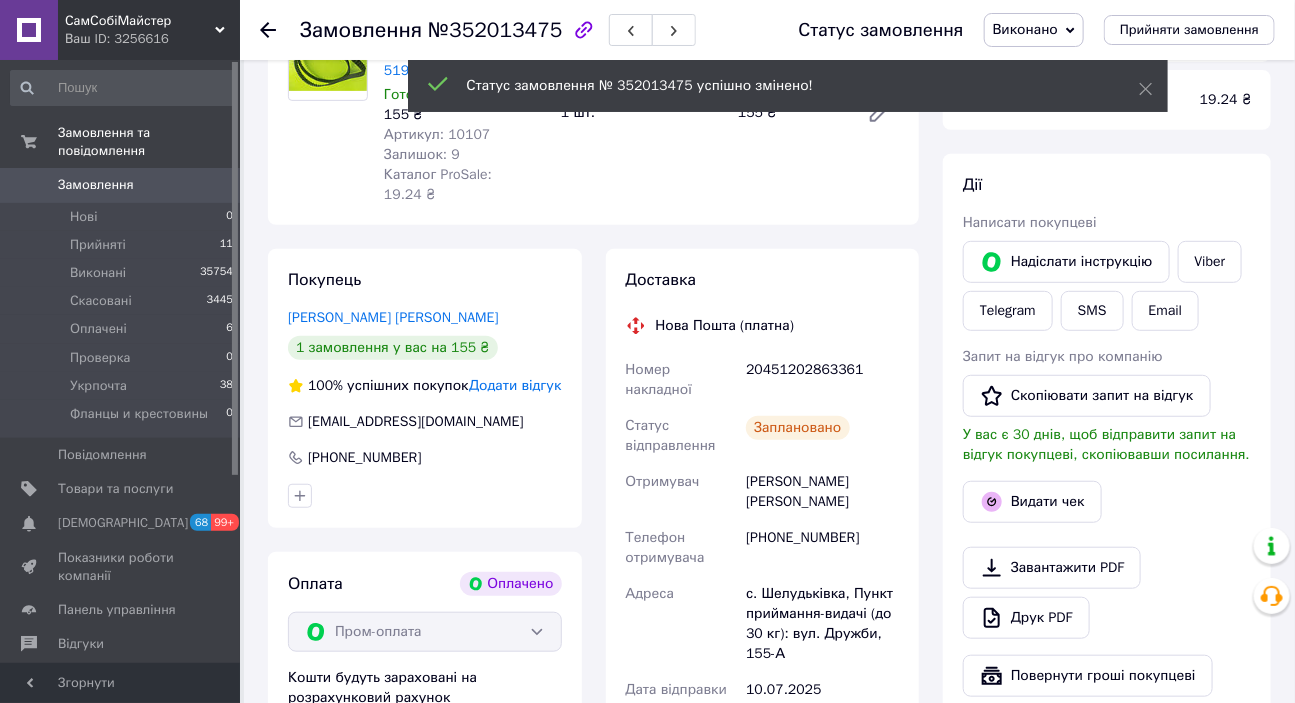 click on "Видати чек" at bounding box center [1032, 502] 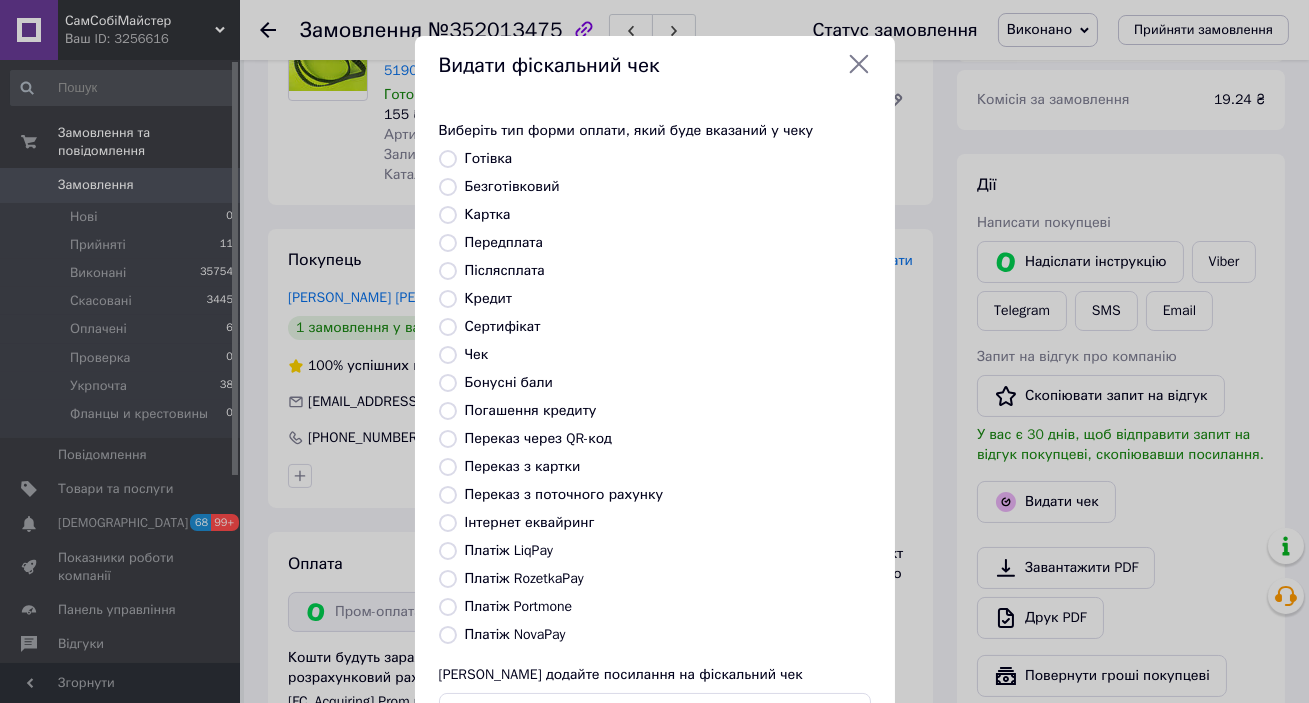 click on "Передплата" at bounding box center [504, 242] 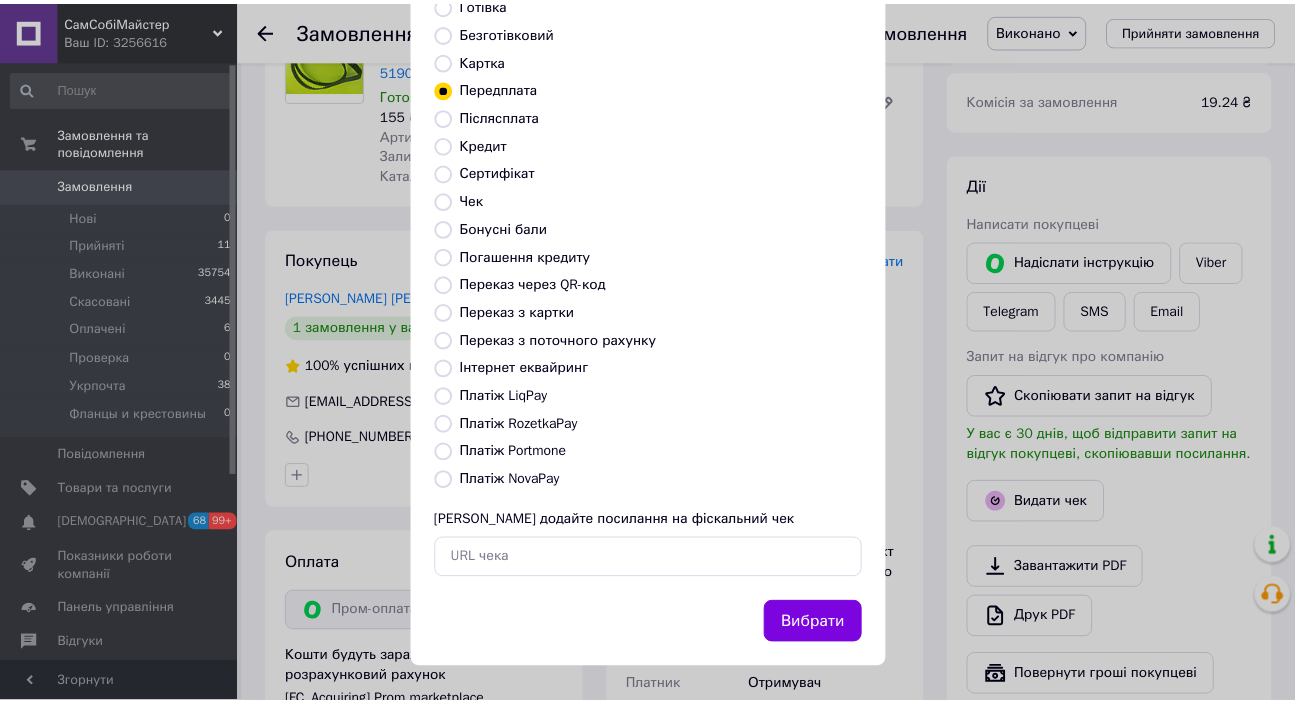 scroll, scrollTop: 156, scrollLeft: 0, axis: vertical 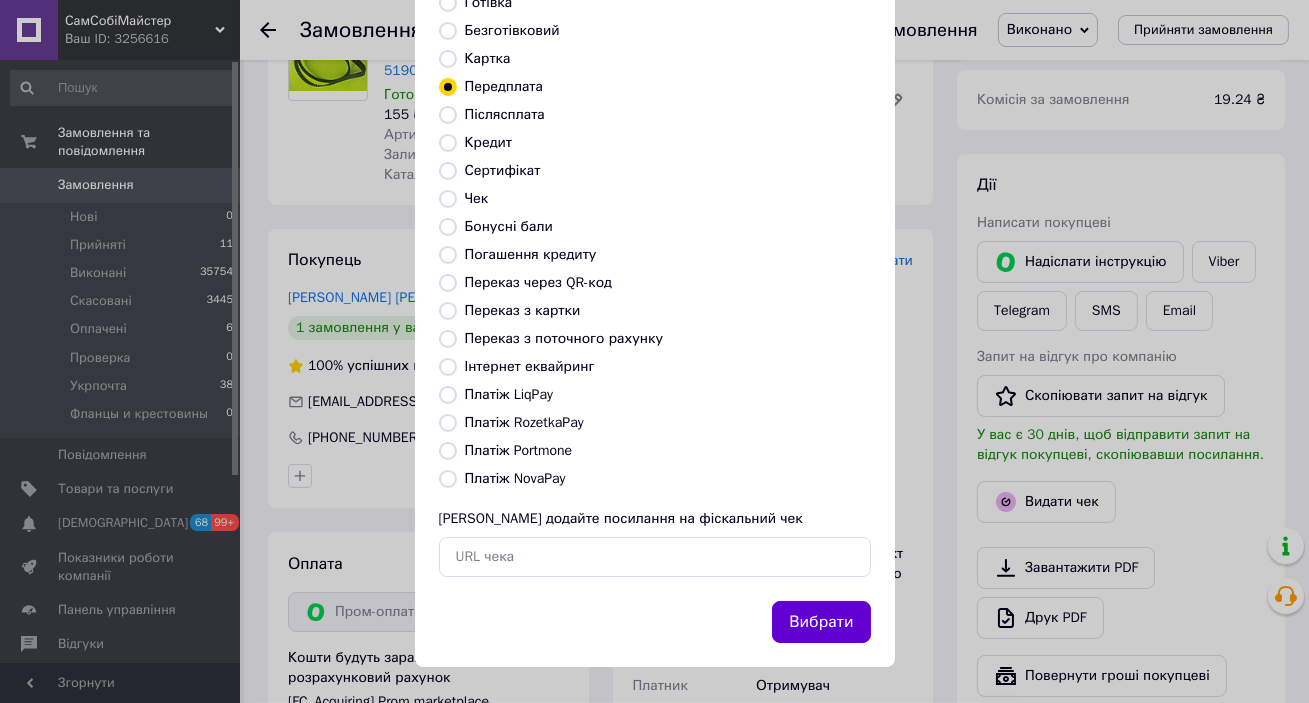 click on "Вибрати" at bounding box center (821, 622) 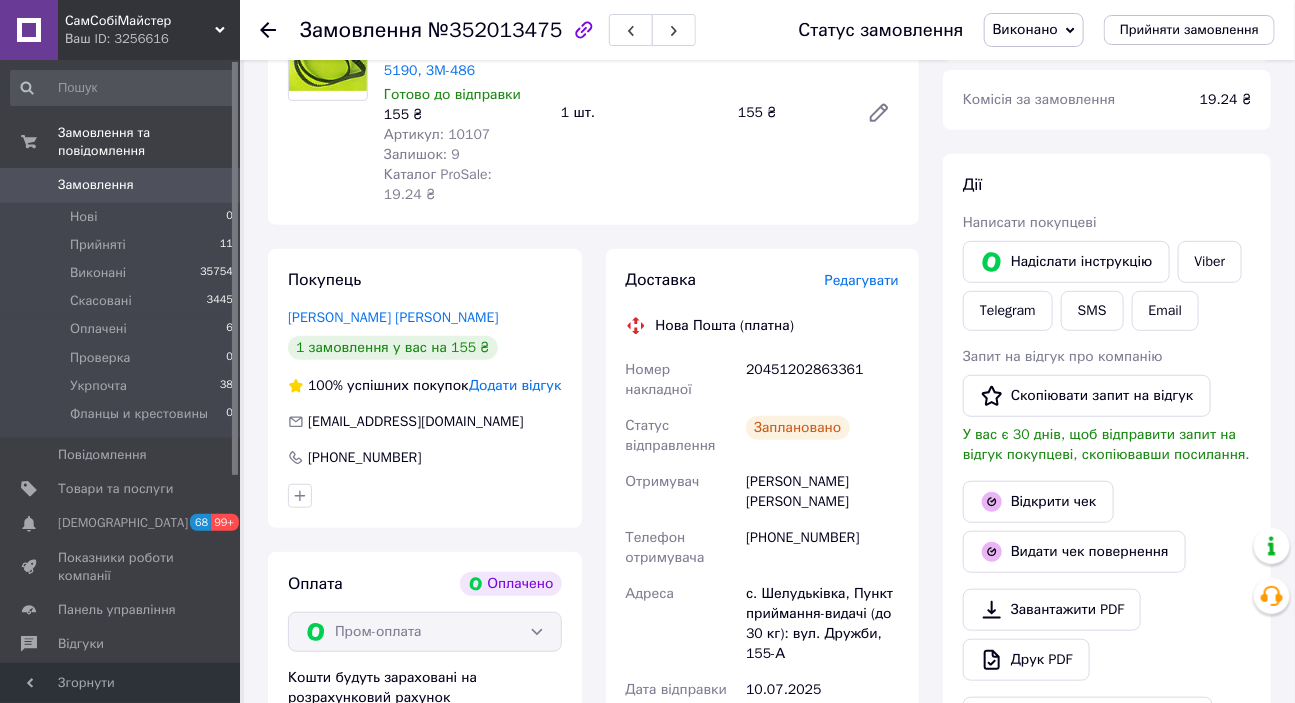 click 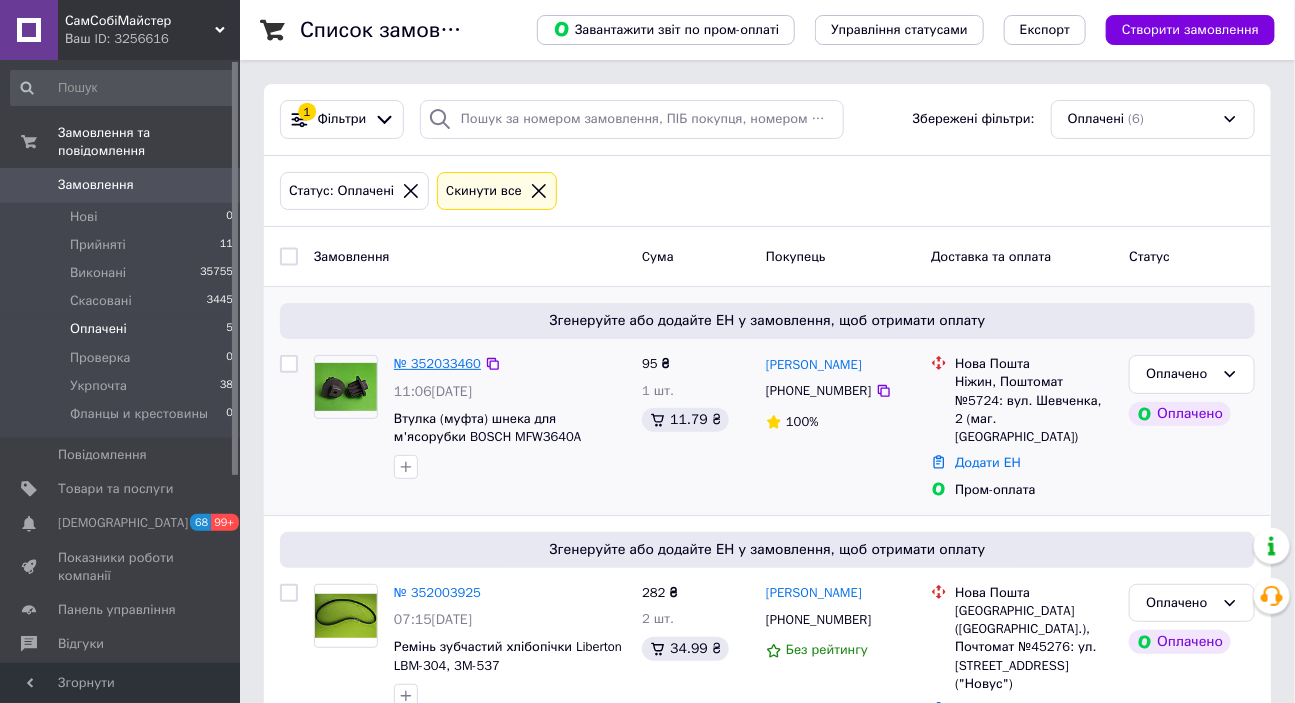 click on "№ 352033460" at bounding box center [437, 363] 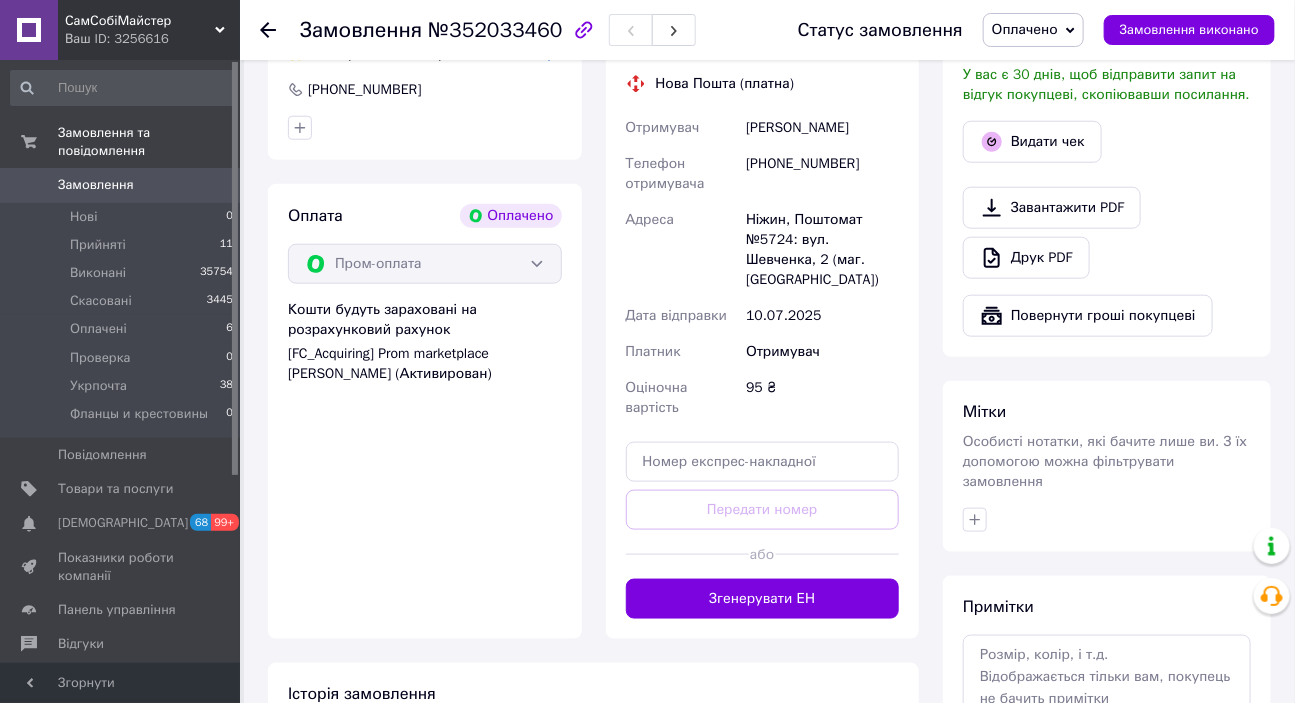 scroll, scrollTop: 727, scrollLeft: 0, axis: vertical 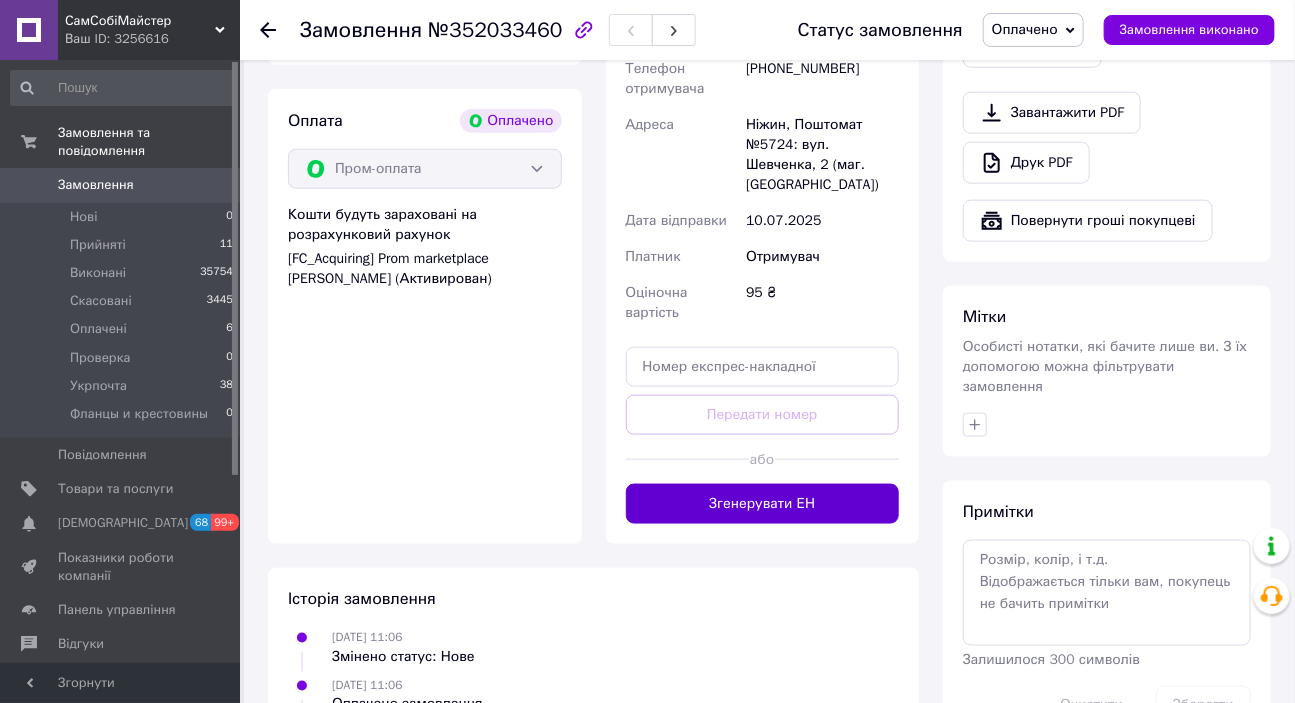 click on "Згенерувати ЕН" at bounding box center [763, 504] 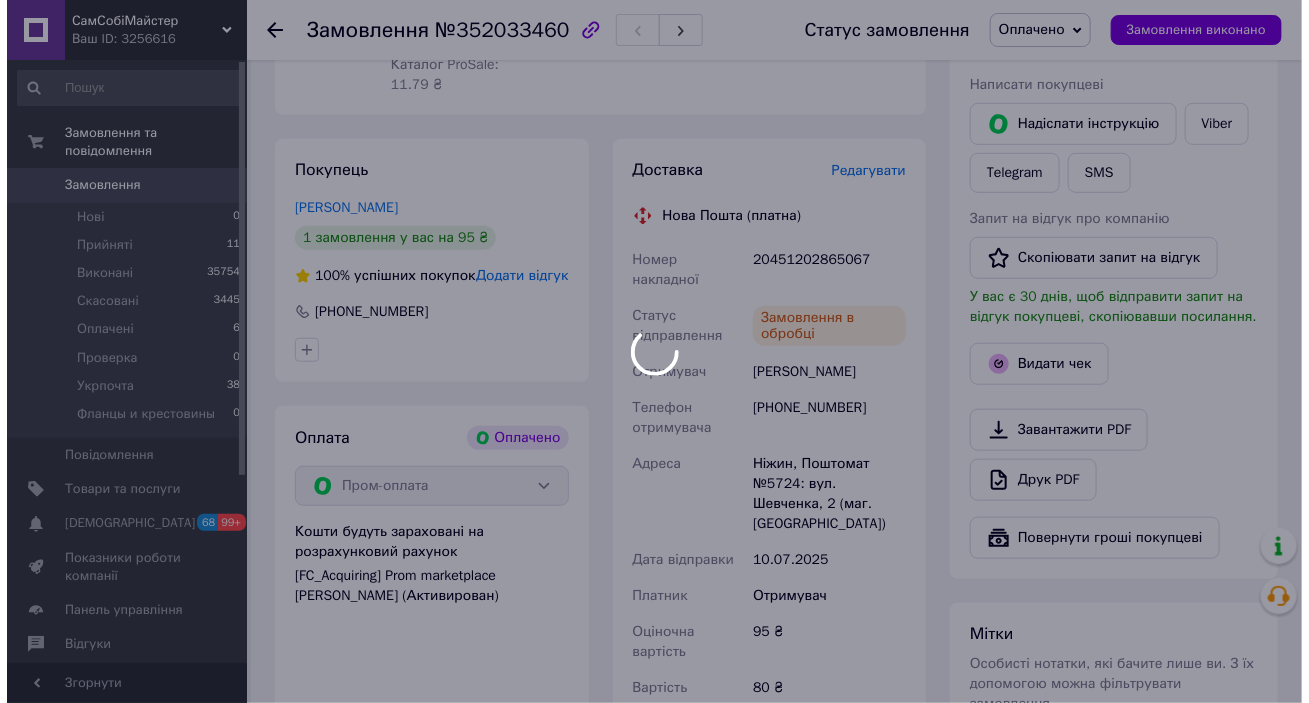 scroll, scrollTop: 272, scrollLeft: 0, axis: vertical 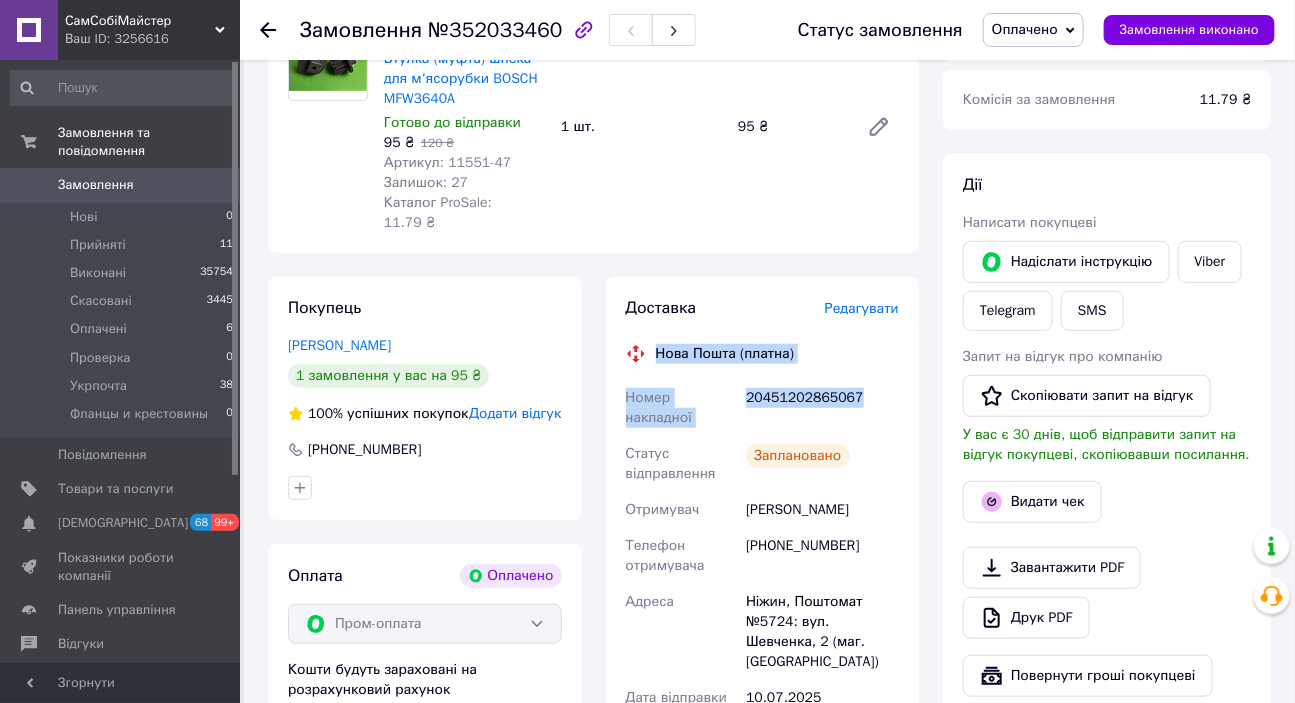 drag, startPoint x: 859, startPoint y: 371, endPoint x: 640, endPoint y: 318, distance: 225.32199 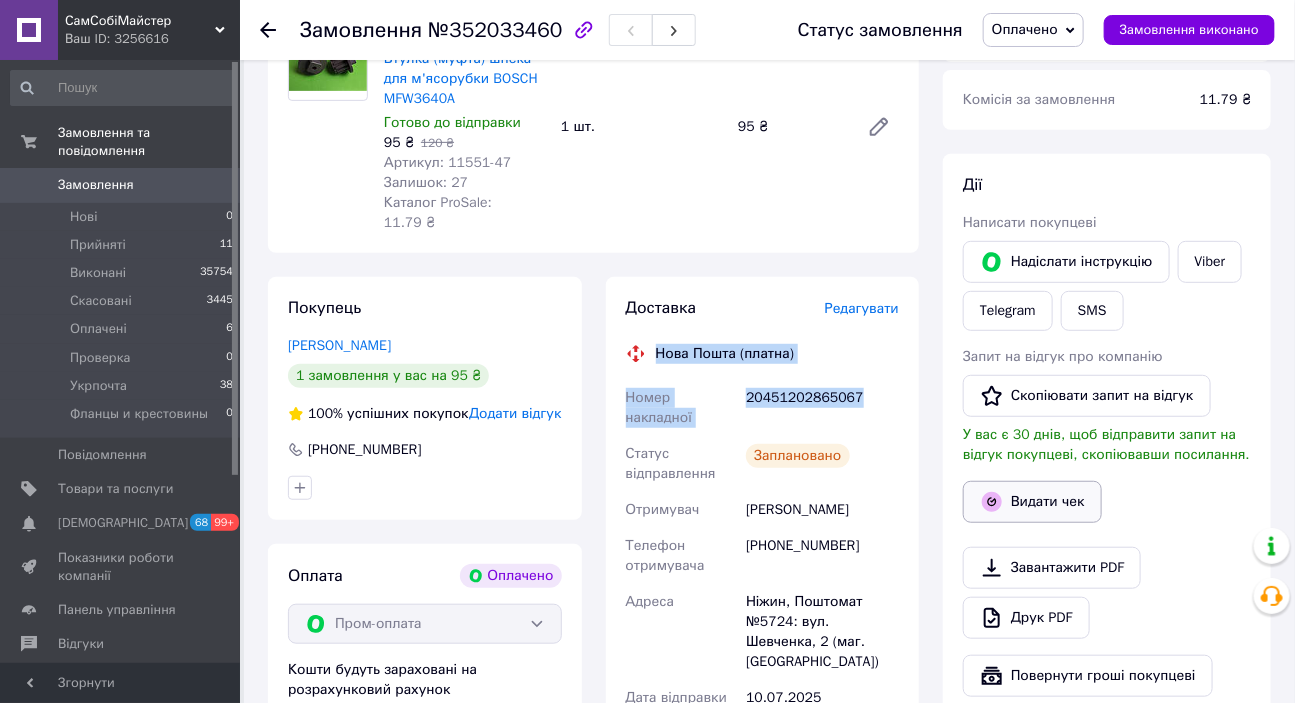 click on "Видати чек" at bounding box center (1032, 502) 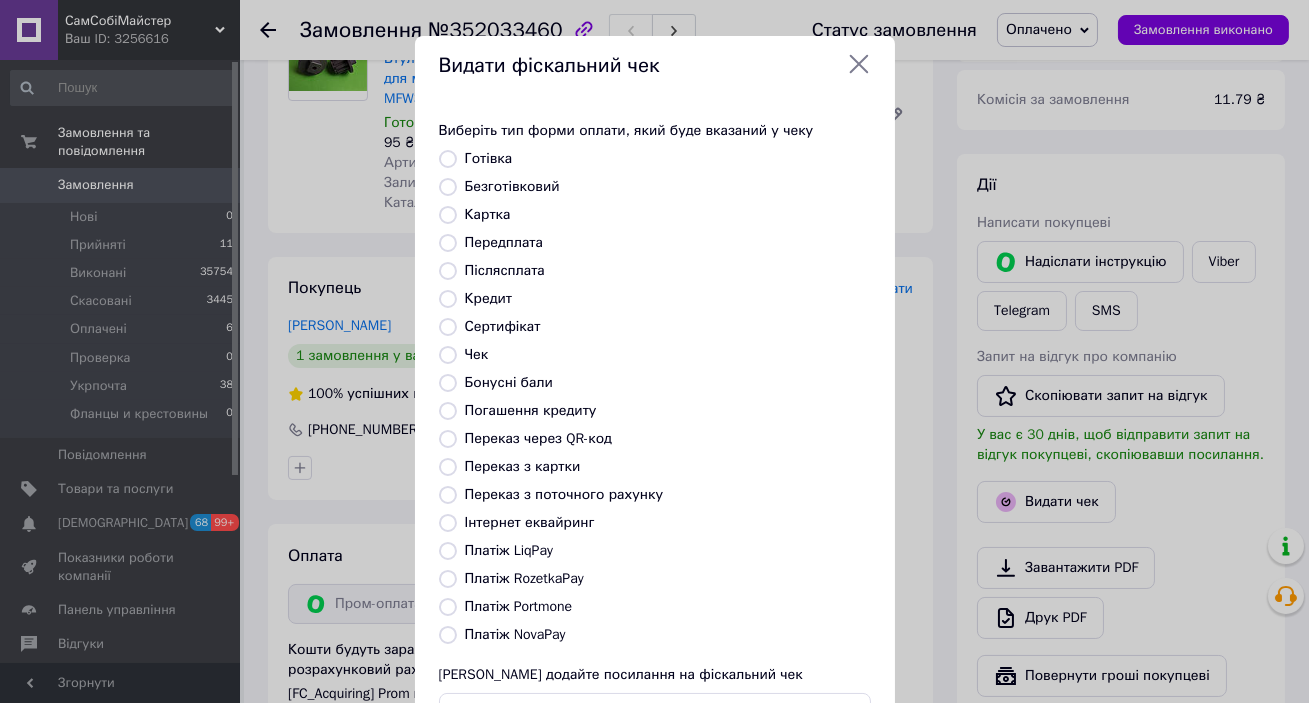 click on "Передплата" at bounding box center [504, 242] 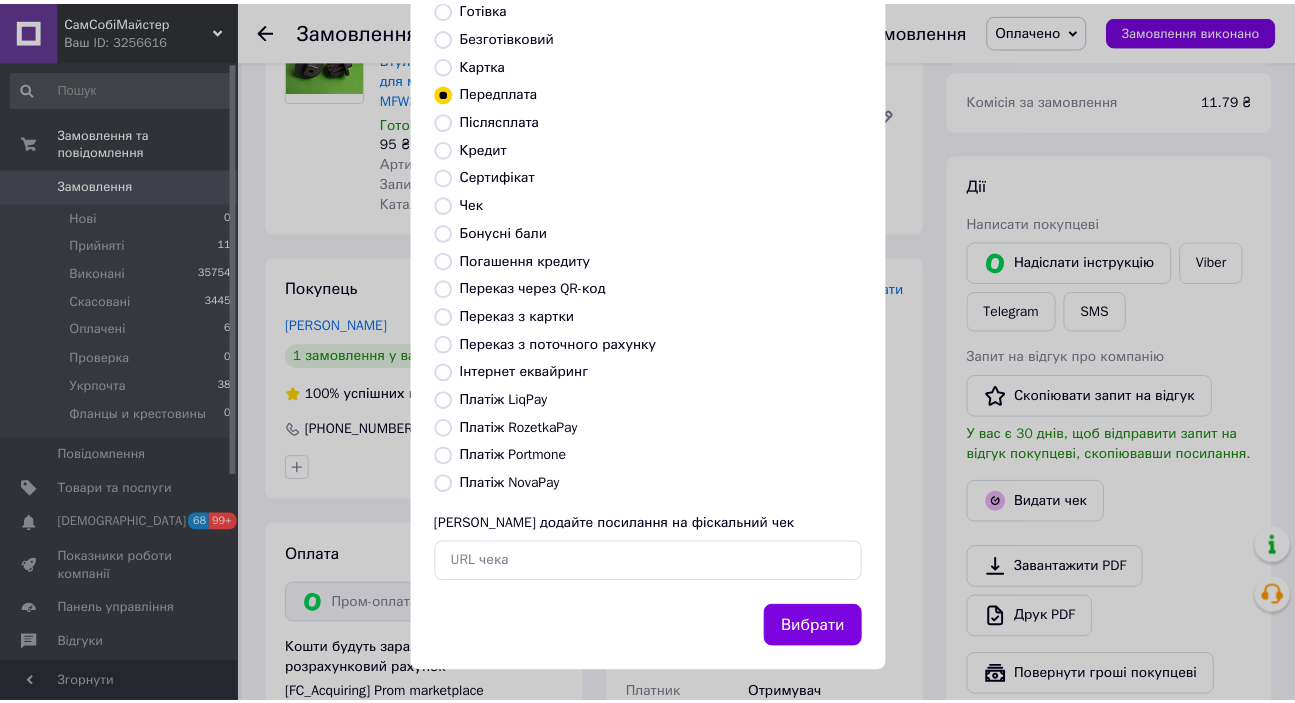 scroll, scrollTop: 156, scrollLeft: 0, axis: vertical 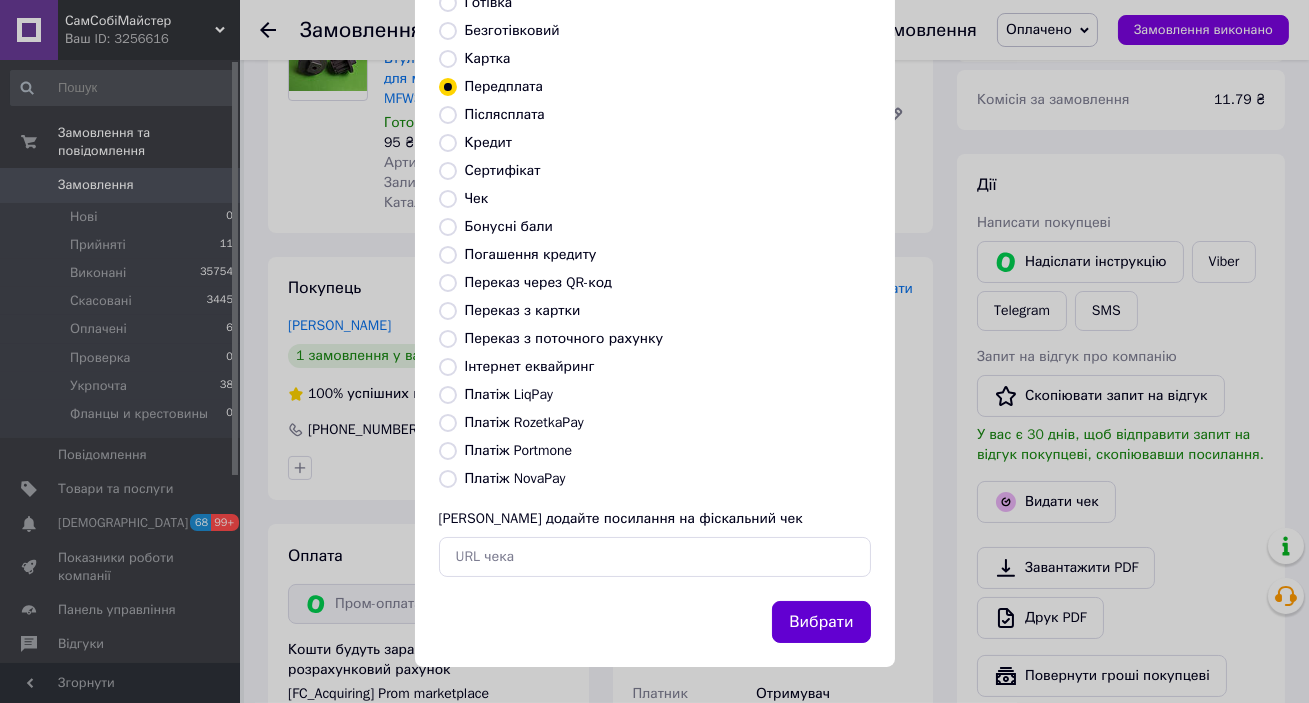 click on "Вибрати" at bounding box center [821, 622] 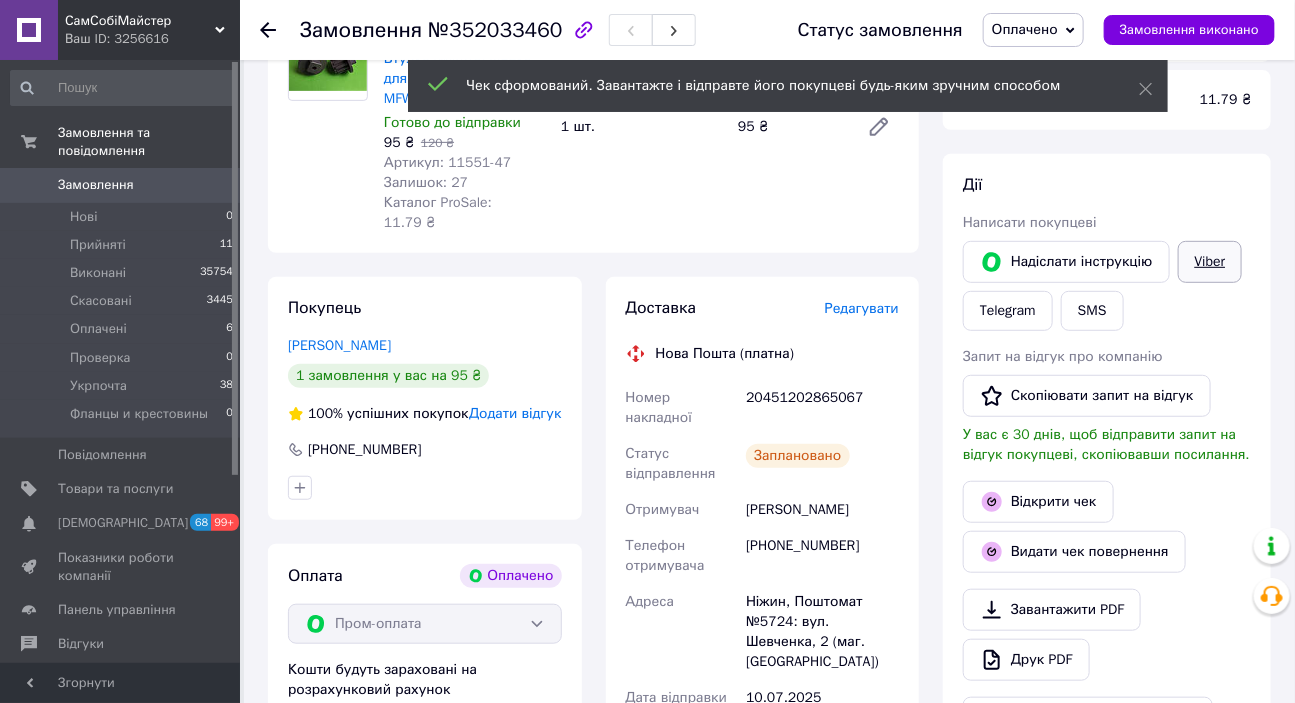 click on "Viber" at bounding box center [1210, 262] 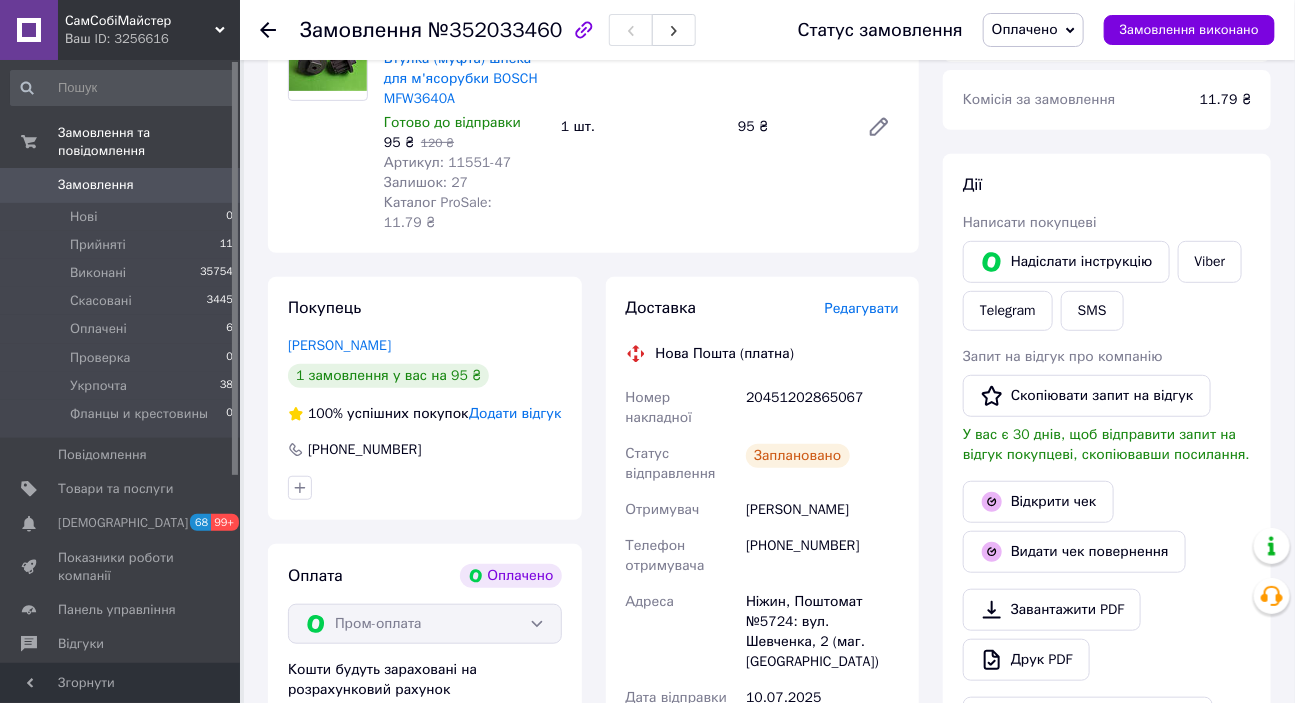 click on "Друк PDF" at bounding box center [1107, 660] 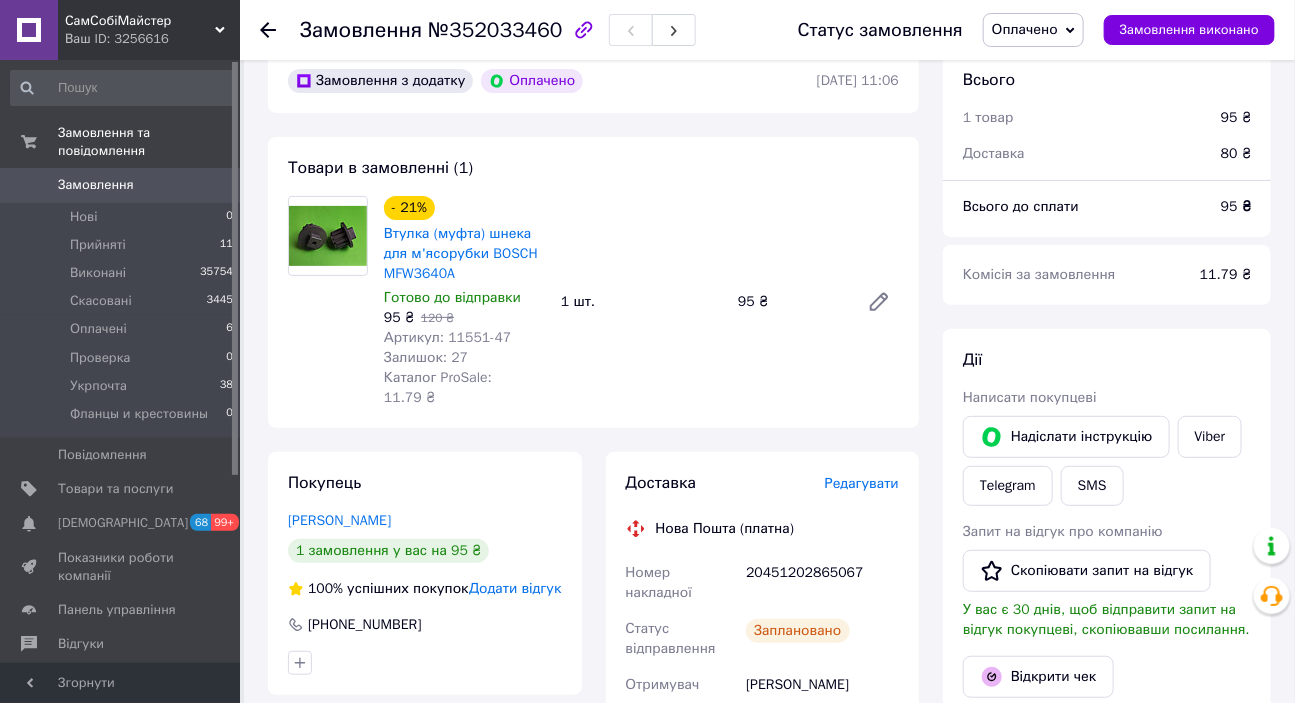 scroll, scrollTop: 90, scrollLeft: 0, axis: vertical 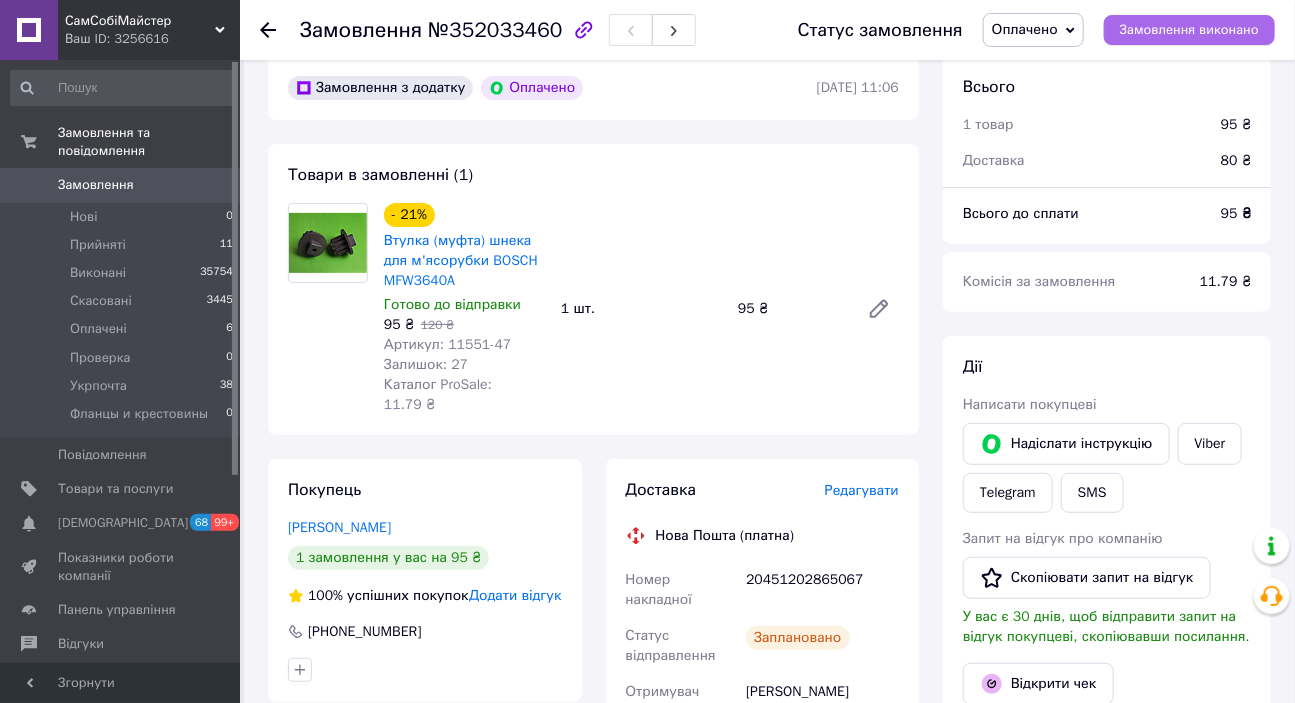 click on "Замовлення виконано" at bounding box center [1189, 30] 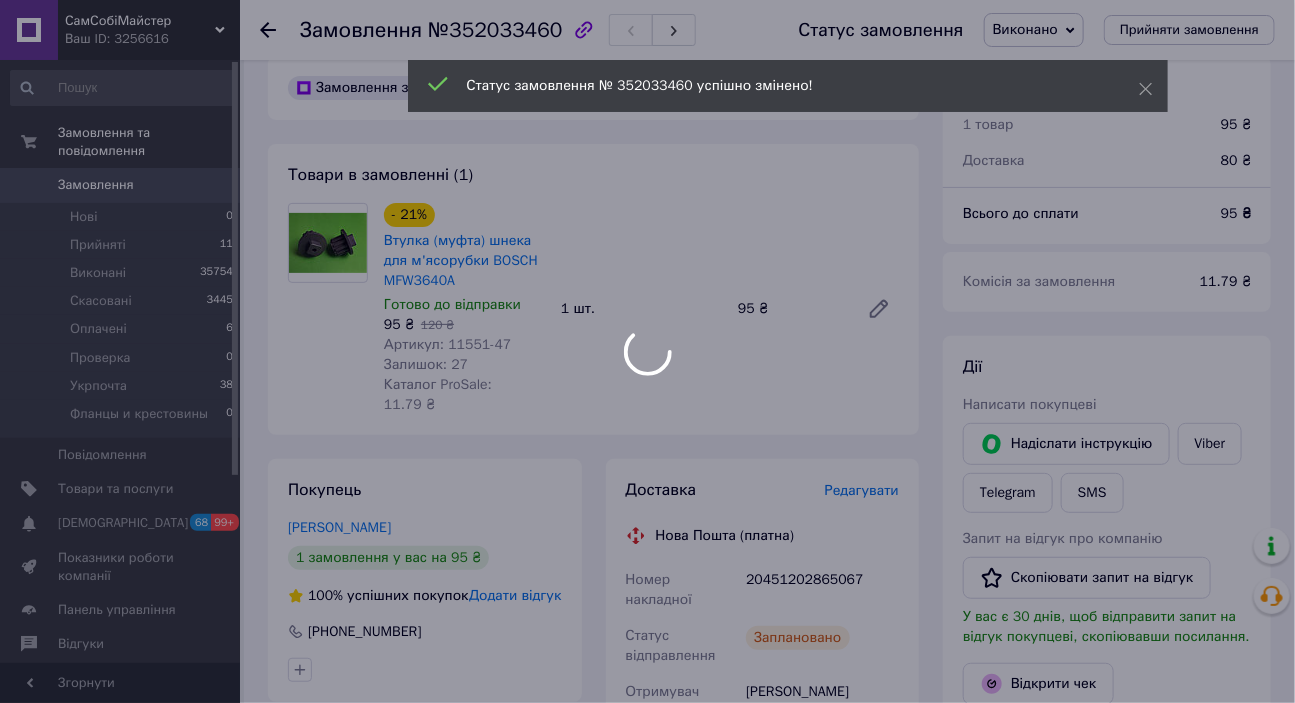click at bounding box center [647, 351] 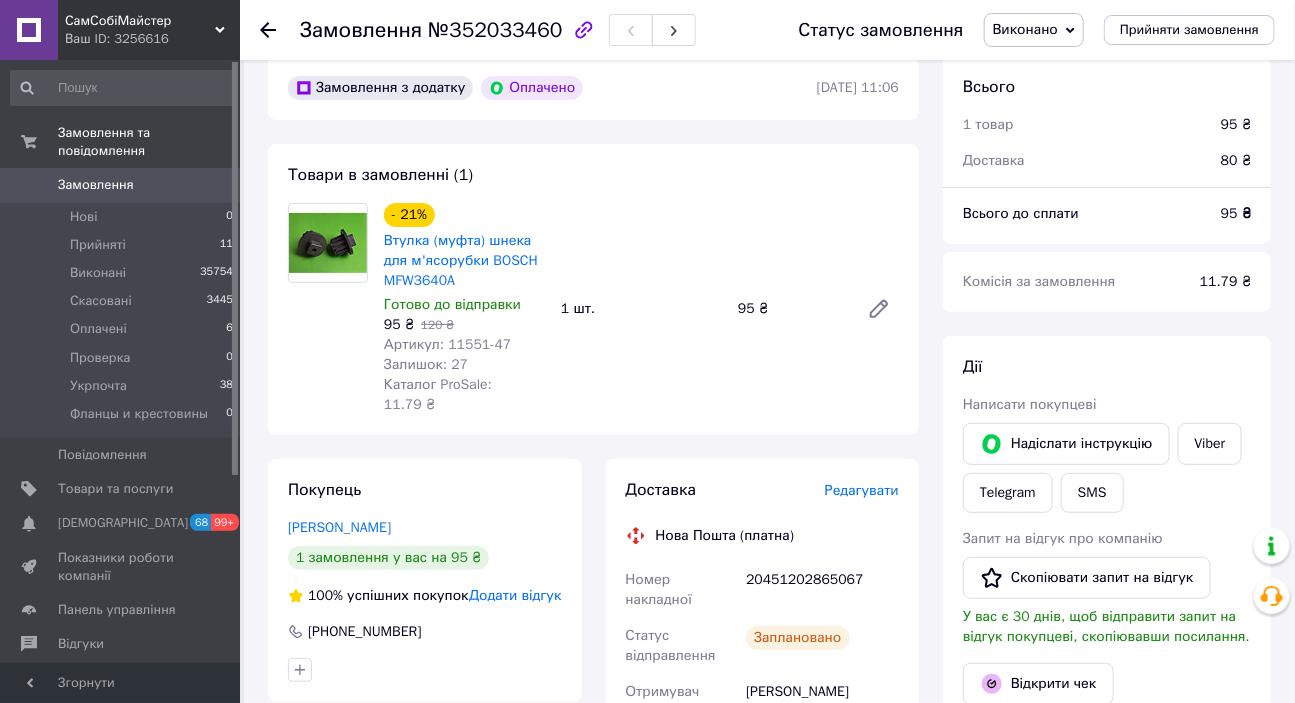 click 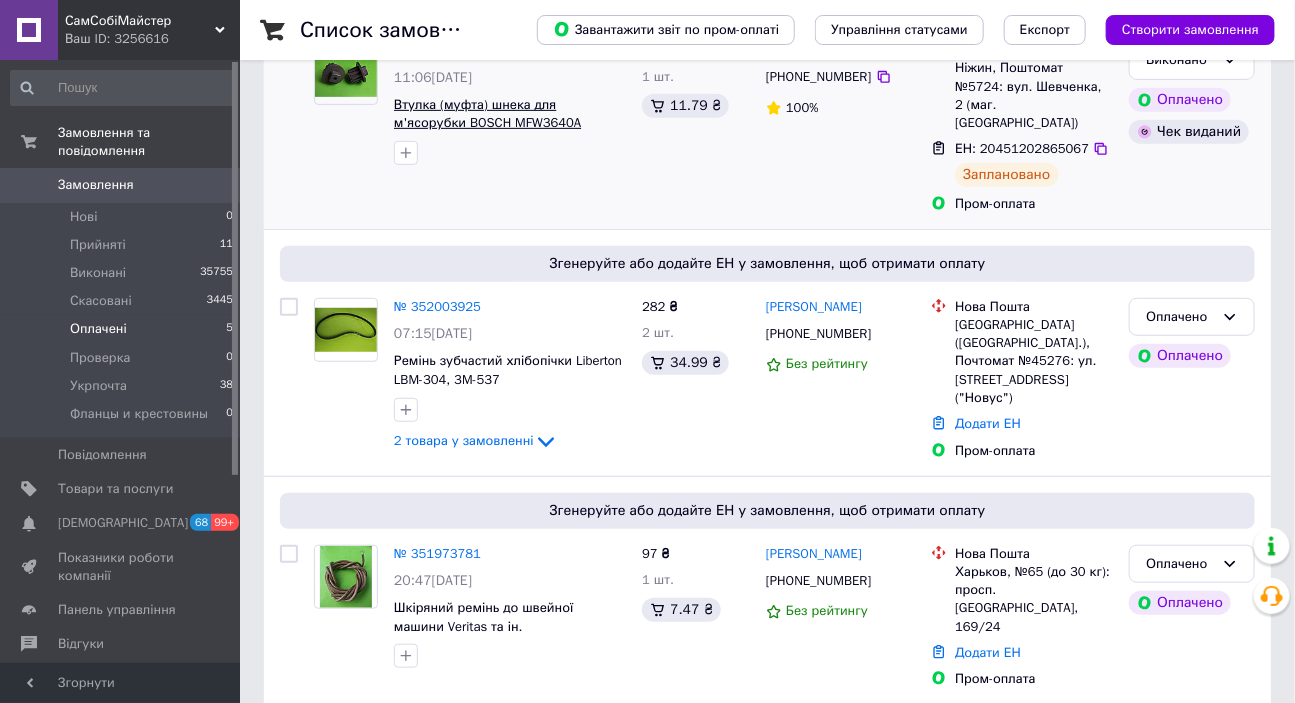 scroll, scrollTop: 363, scrollLeft: 0, axis: vertical 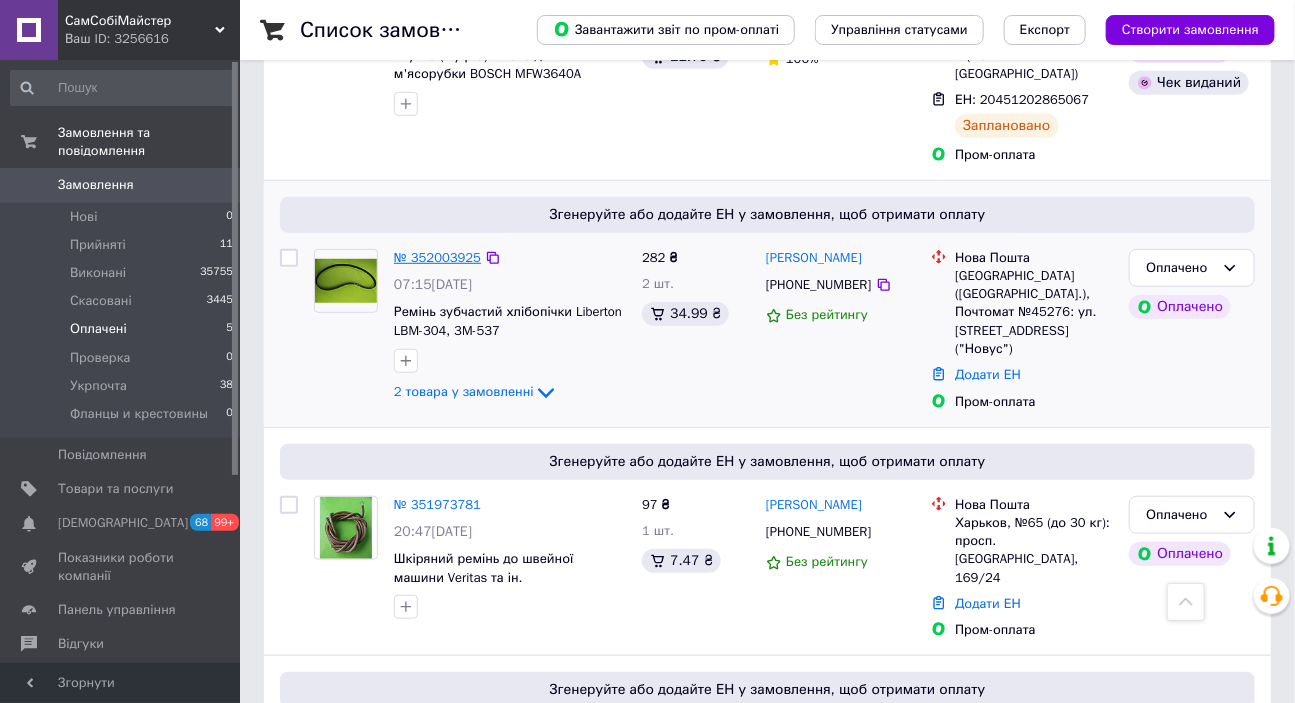 click on "№ 352003925" at bounding box center (437, 257) 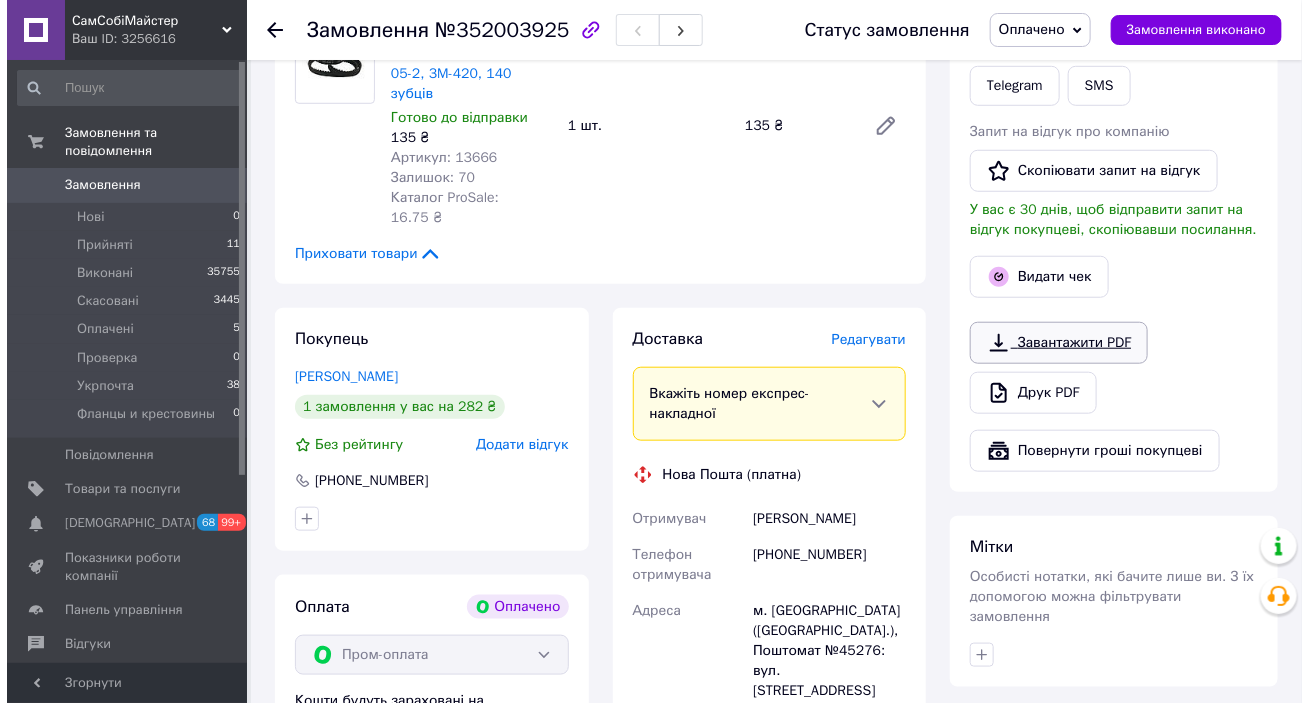 scroll, scrollTop: 545, scrollLeft: 0, axis: vertical 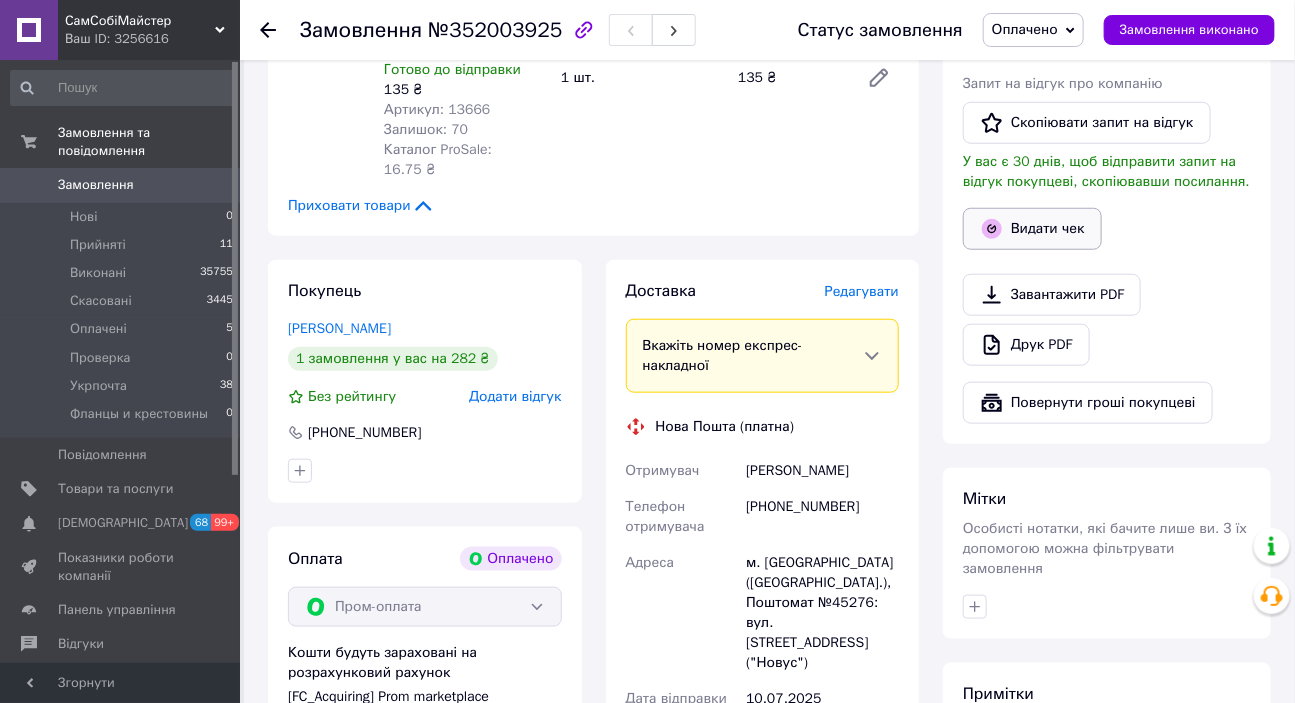 click on "Видати чек" at bounding box center [1032, 229] 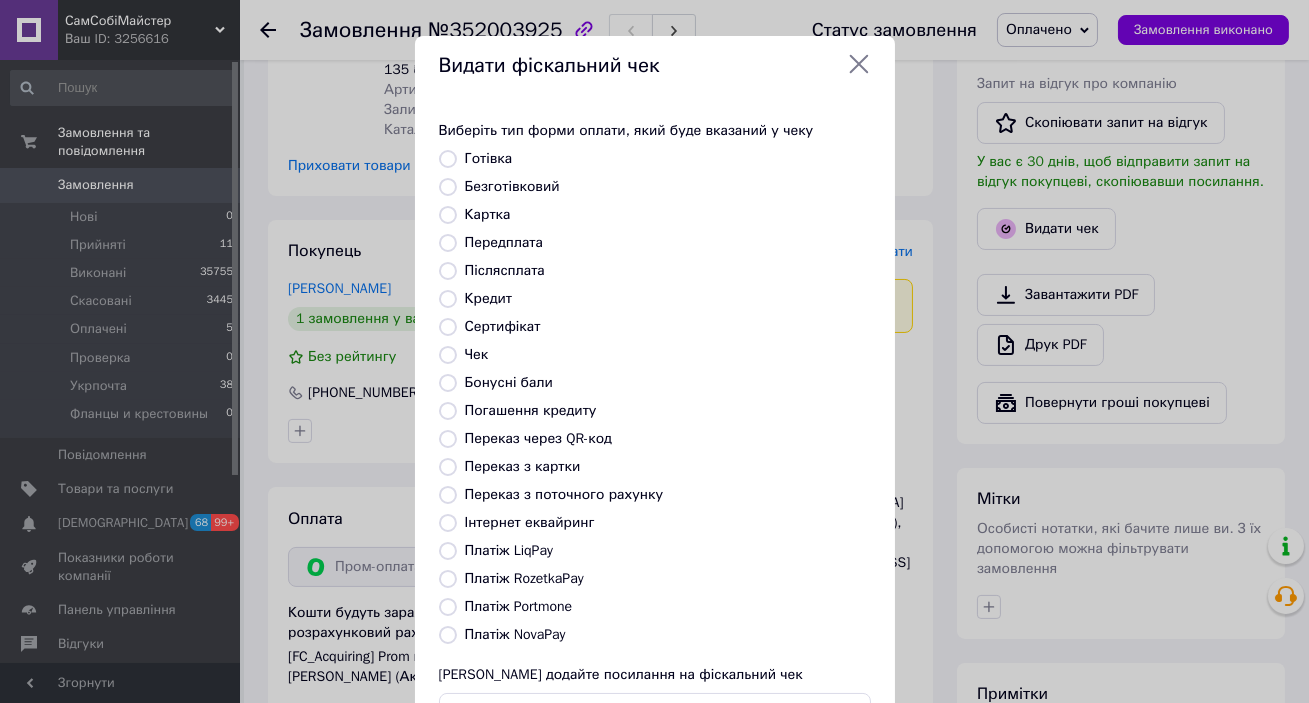 click on "Передплата" at bounding box center [504, 242] 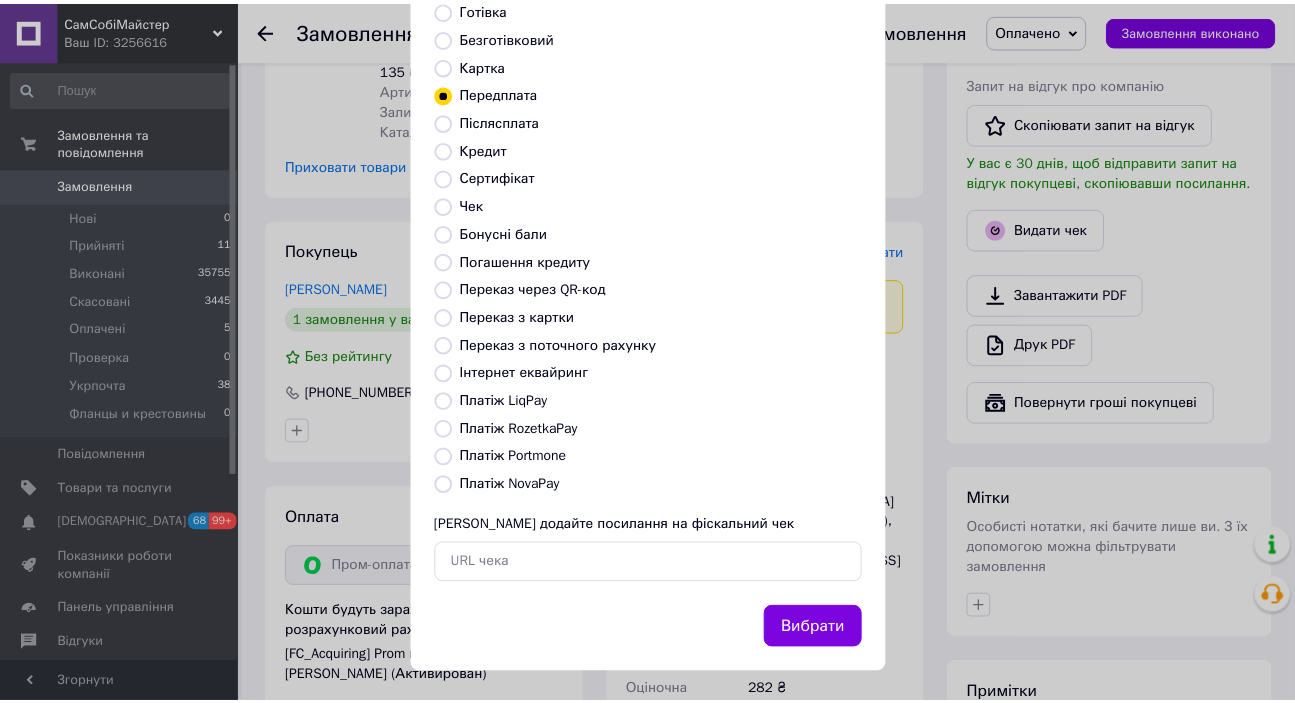 scroll, scrollTop: 156, scrollLeft: 0, axis: vertical 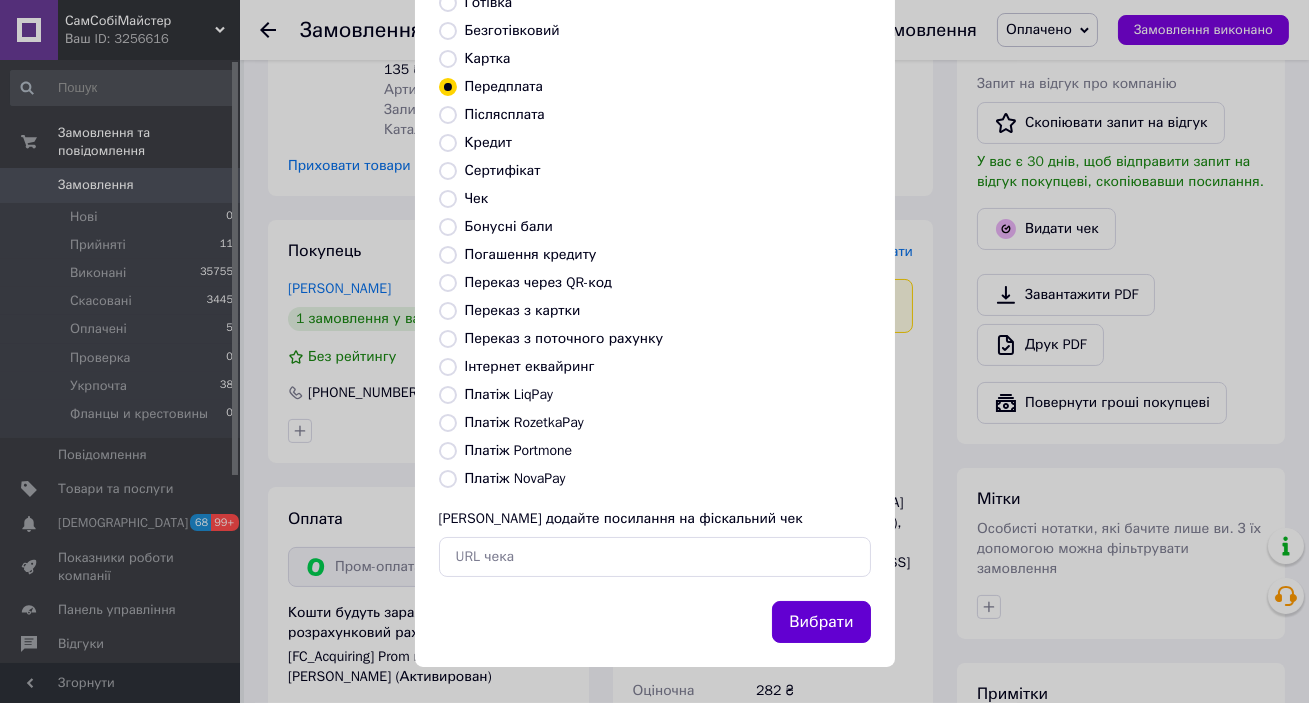 click on "Вибрати" at bounding box center (821, 622) 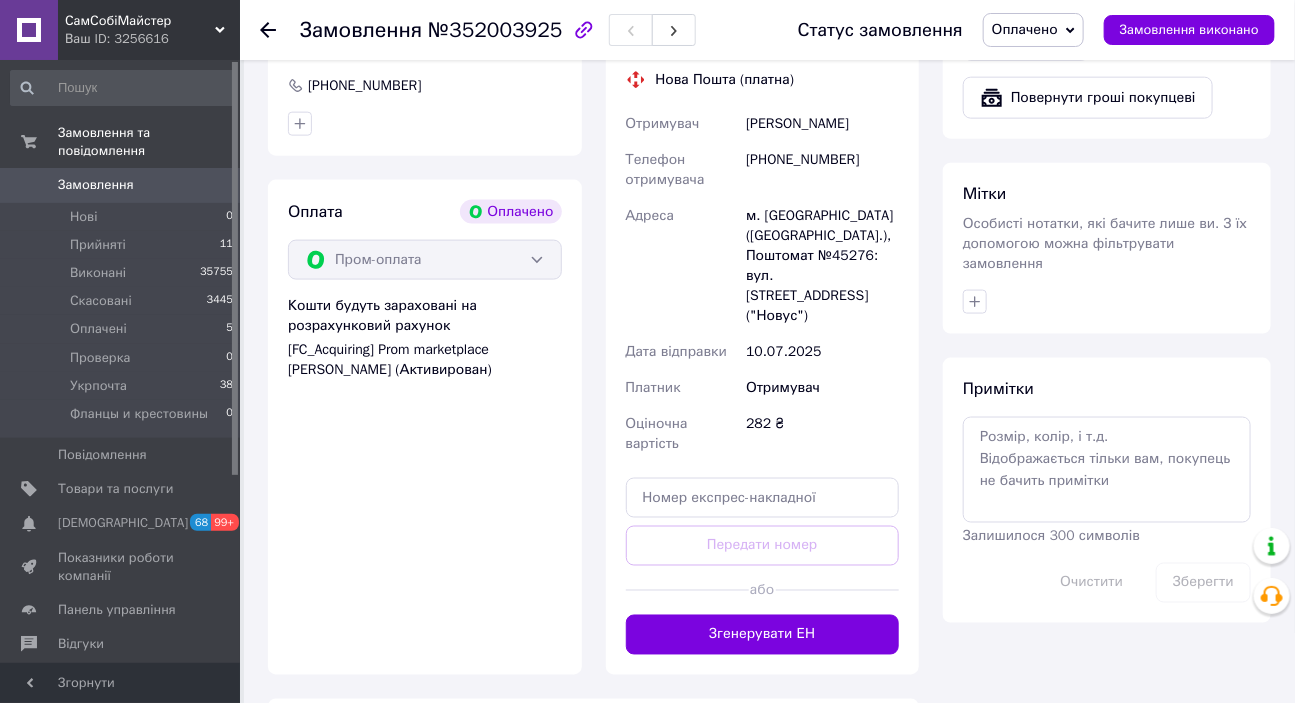 scroll, scrollTop: 909, scrollLeft: 0, axis: vertical 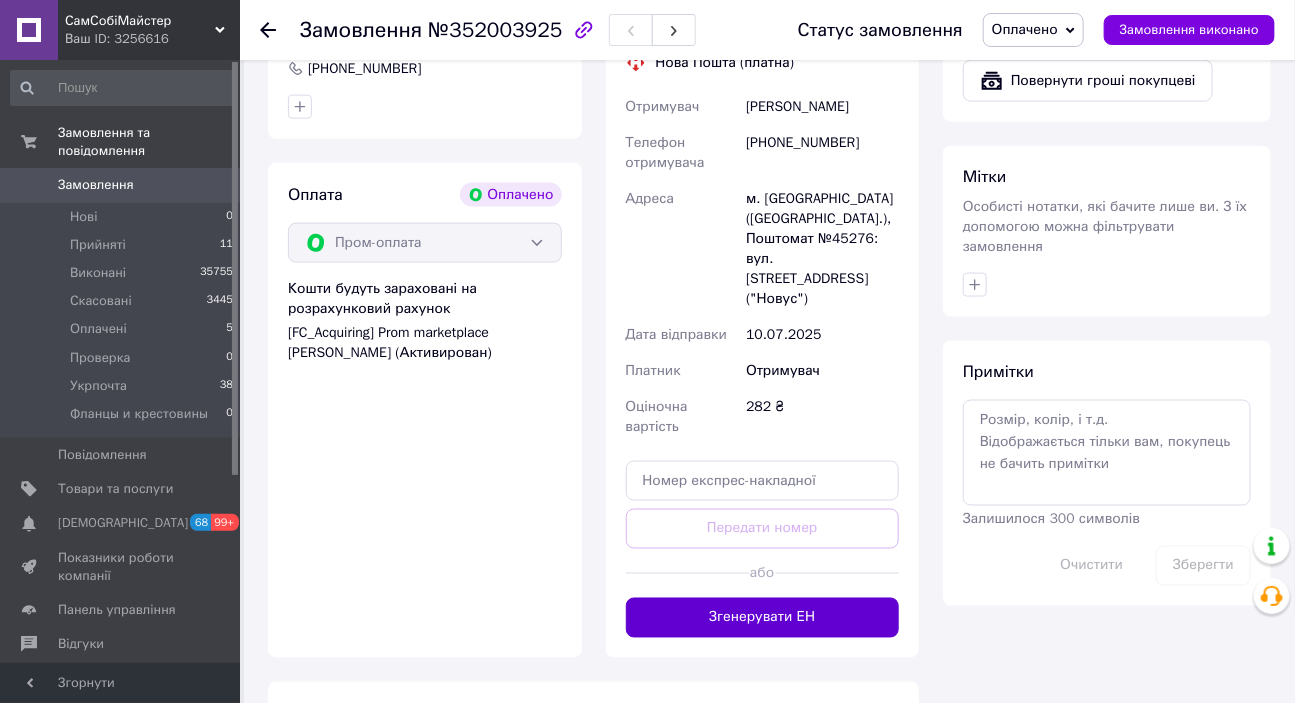 click on "Згенерувати ЕН" at bounding box center [763, 618] 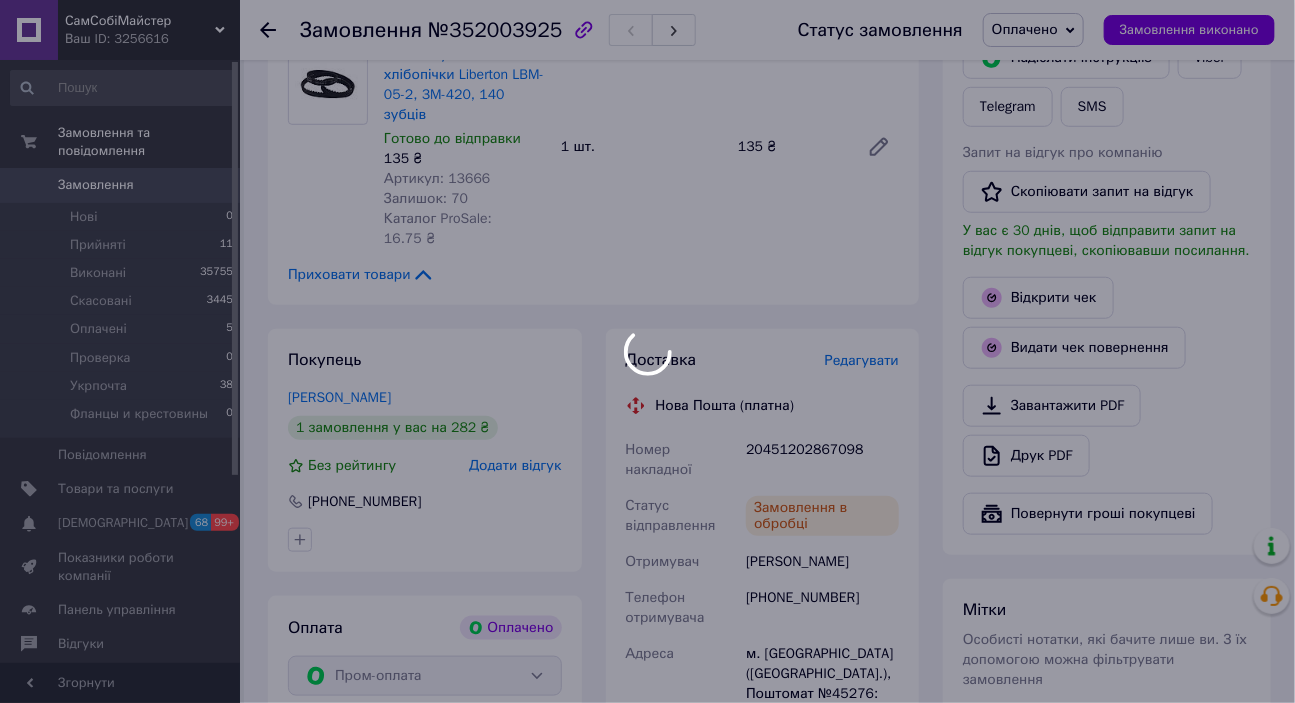 scroll, scrollTop: 454, scrollLeft: 0, axis: vertical 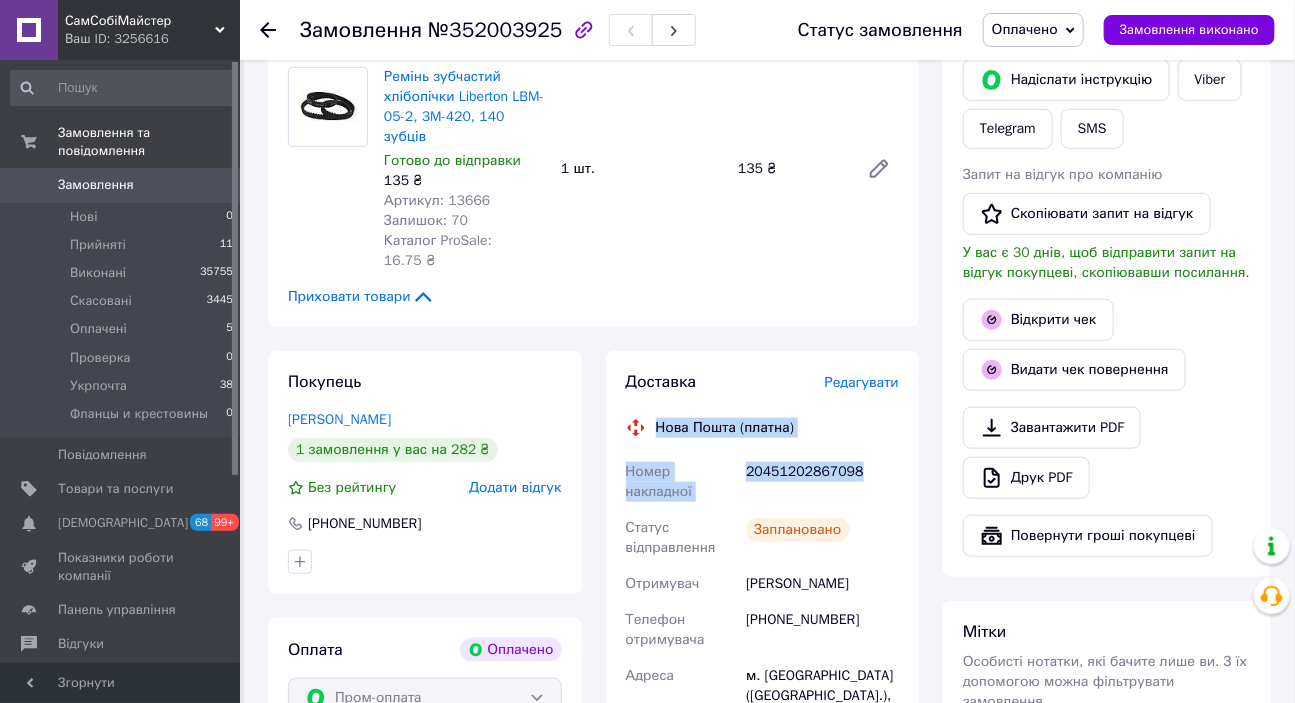 drag, startPoint x: 865, startPoint y: 410, endPoint x: 653, endPoint y: 355, distance: 219.01826 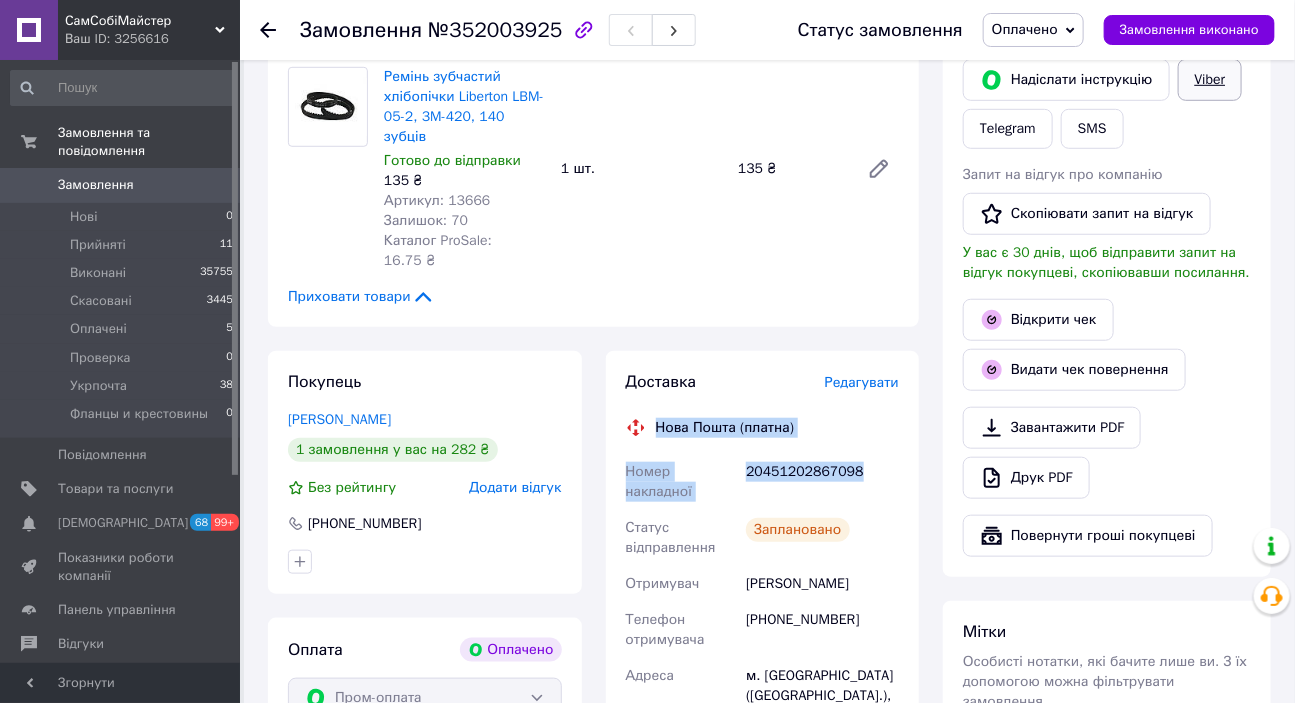 click on "Viber" at bounding box center (1210, 80) 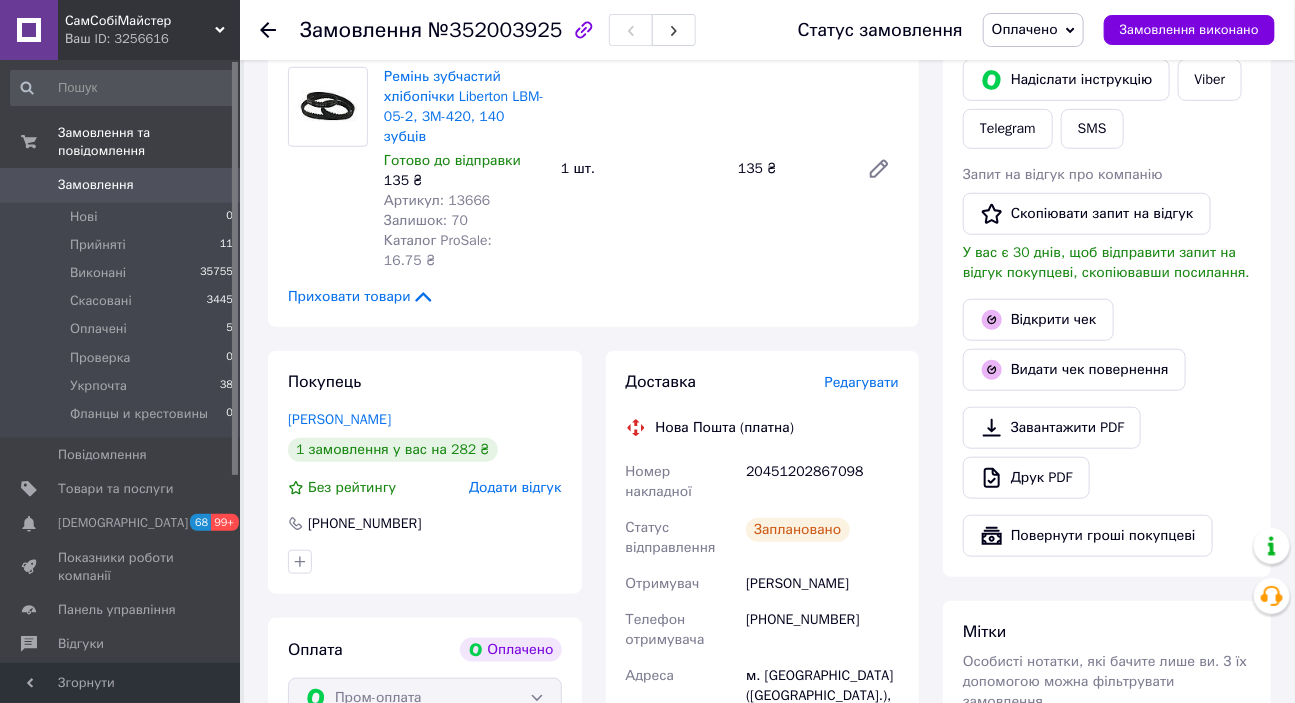 drag, startPoint x: 862, startPoint y: 660, endPoint x: 842, endPoint y: 628, distance: 37.735924 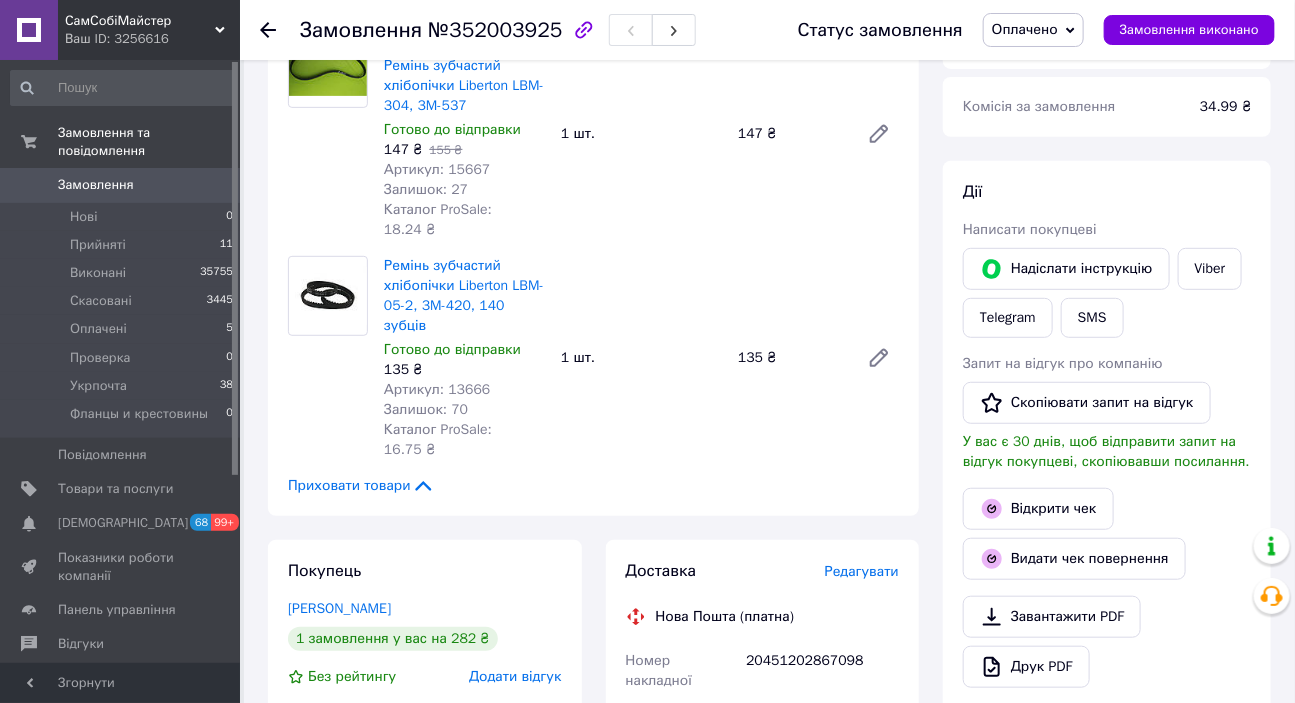 scroll, scrollTop: 272, scrollLeft: 0, axis: vertical 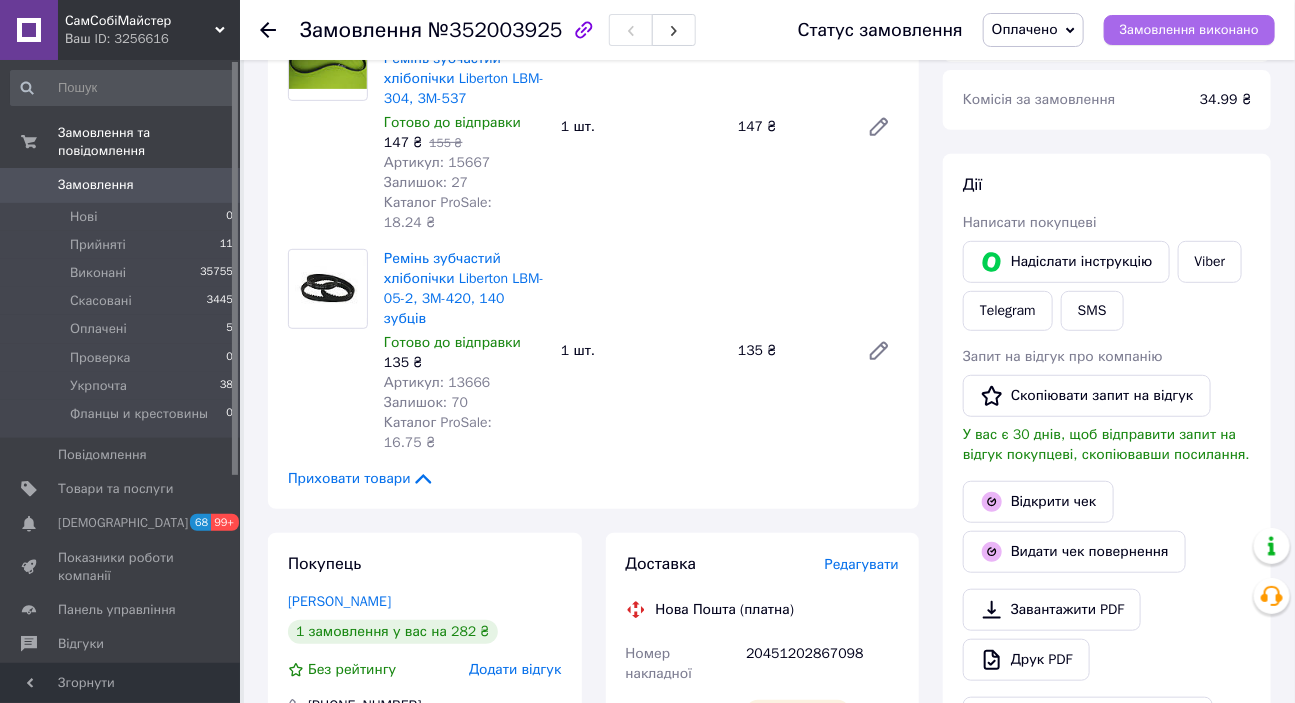 click on "Замовлення виконано" at bounding box center (1189, 30) 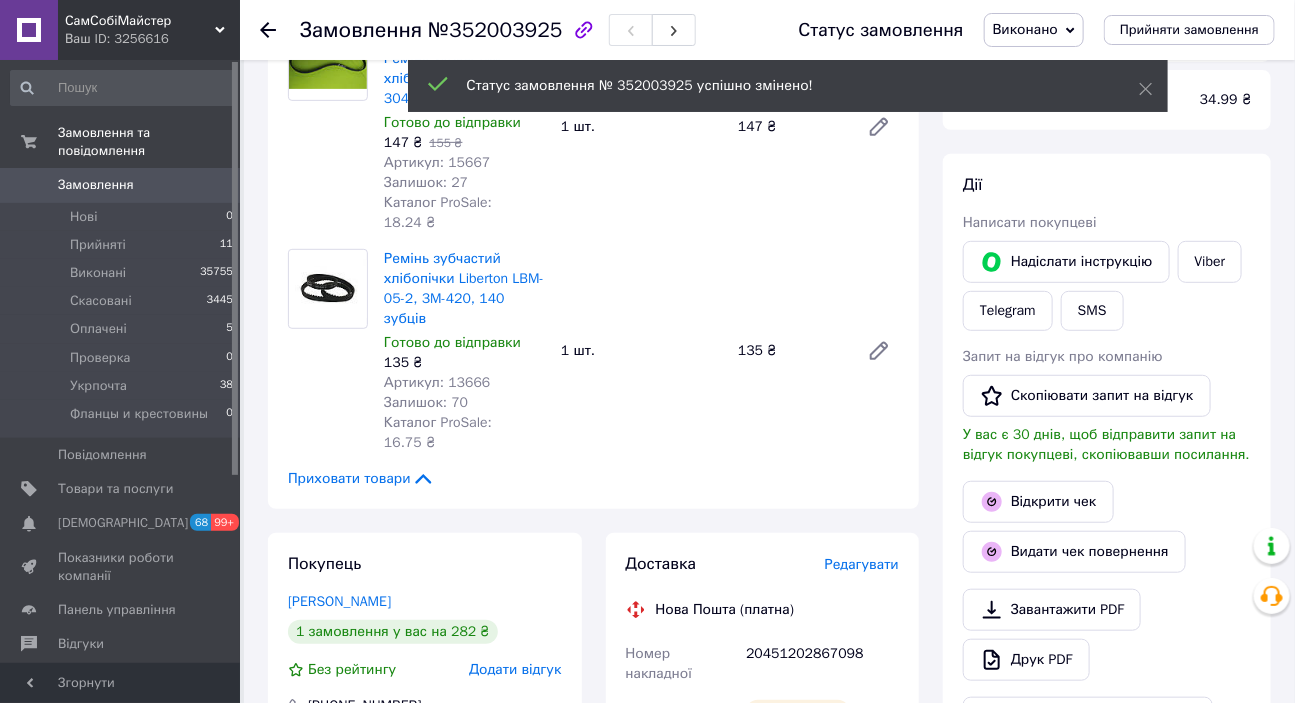 click 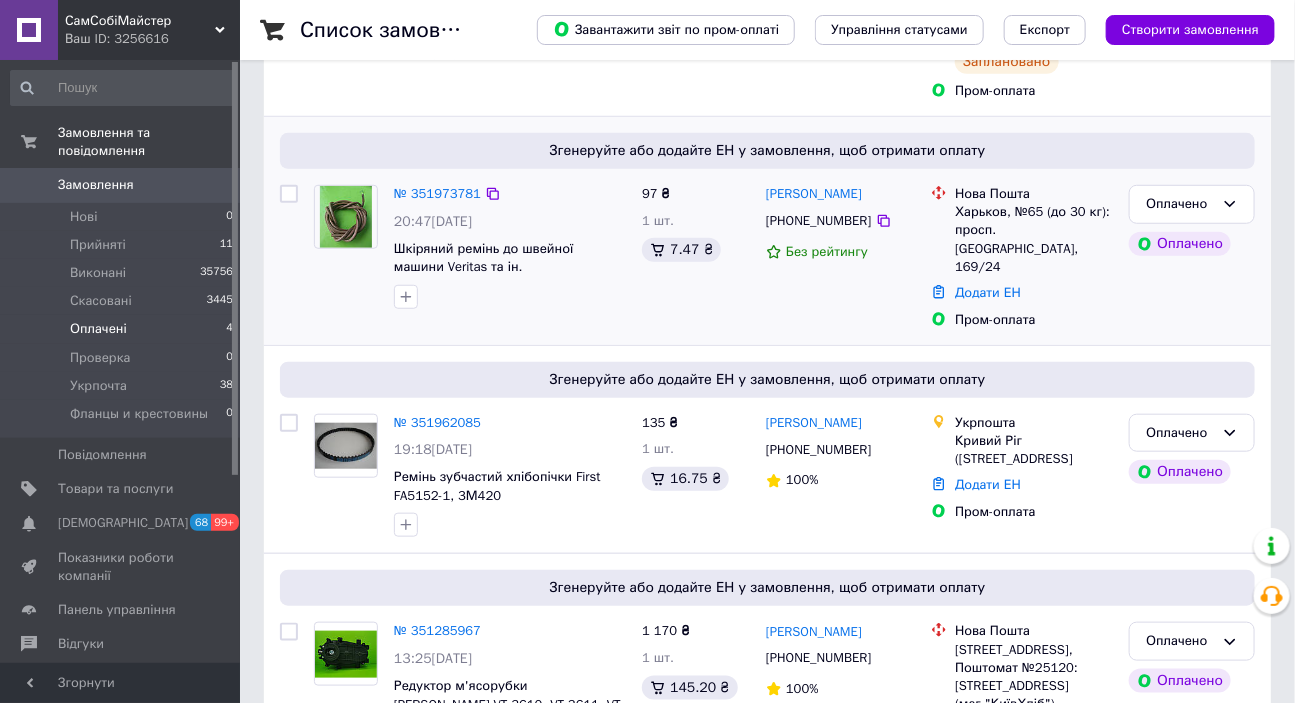 scroll, scrollTop: 454, scrollLeft: 0, axis: vertical 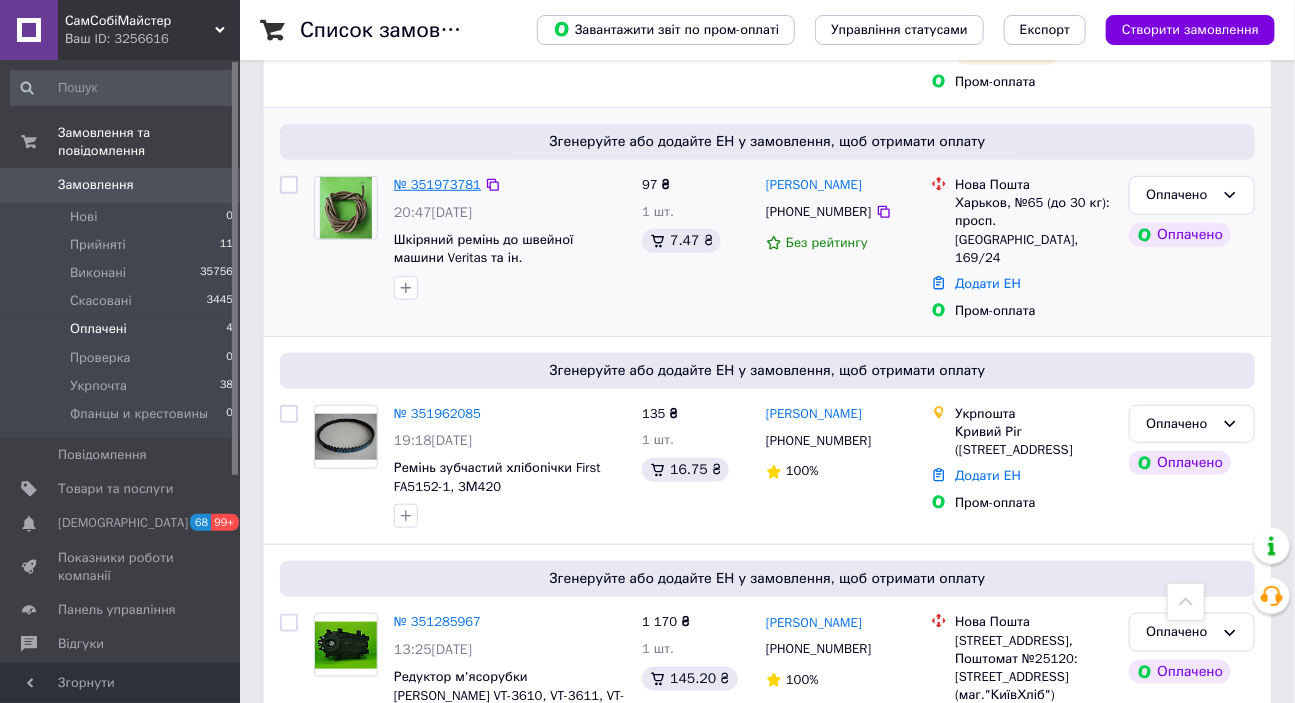 click on "№ 351973781" at bounding box center (437, 184) 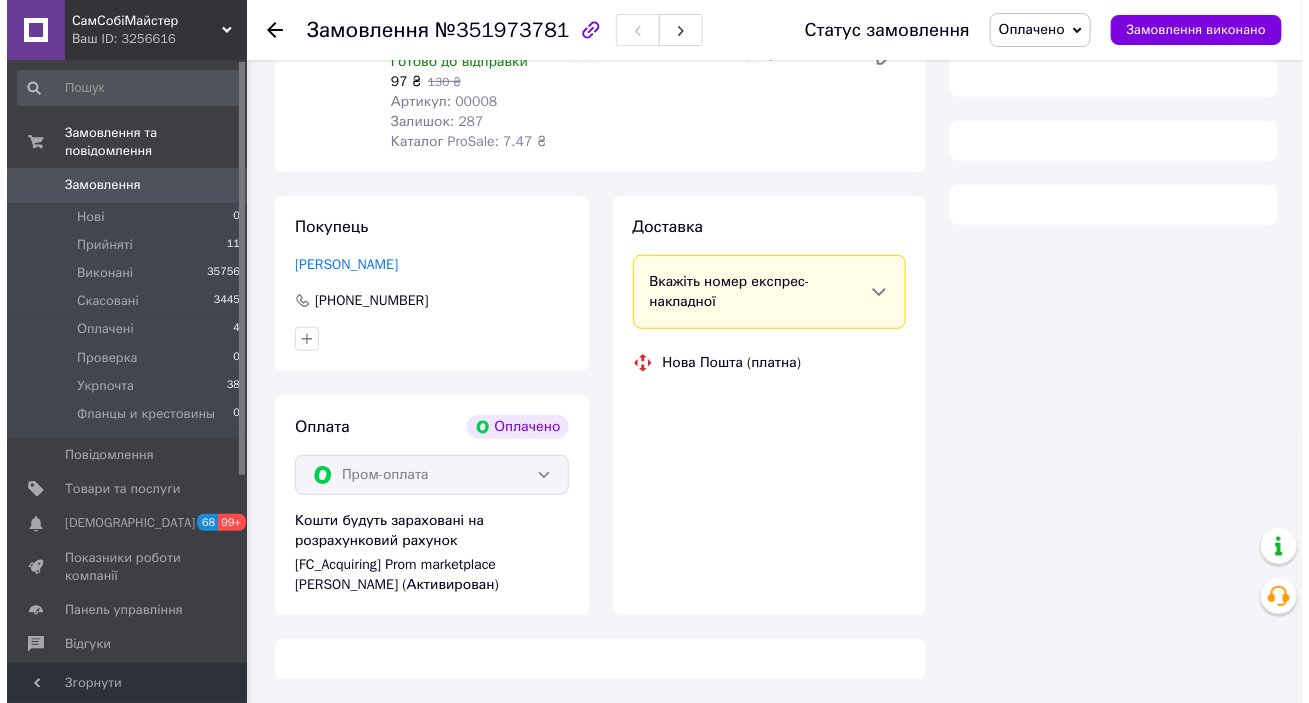scroll, scrollTop: 454, scrollLeft: 0, axis: vertical 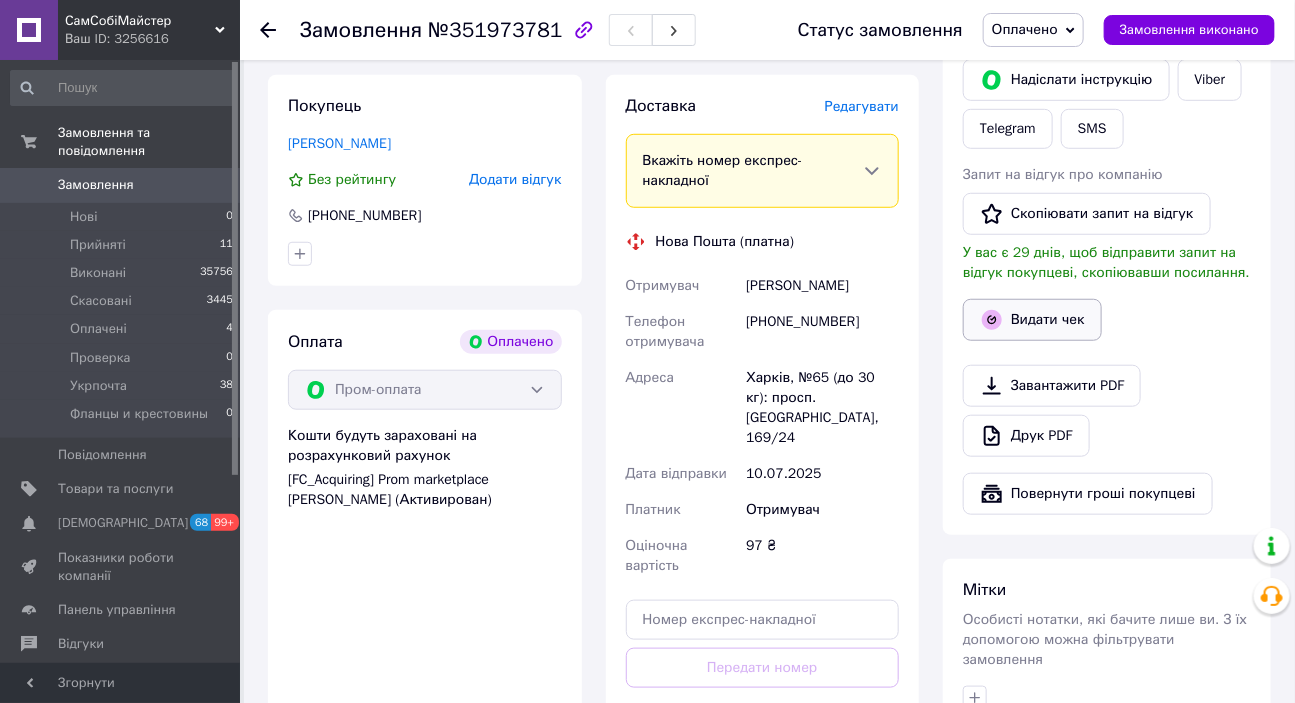click on "Видати чек" at bounding box center [1032, 320] 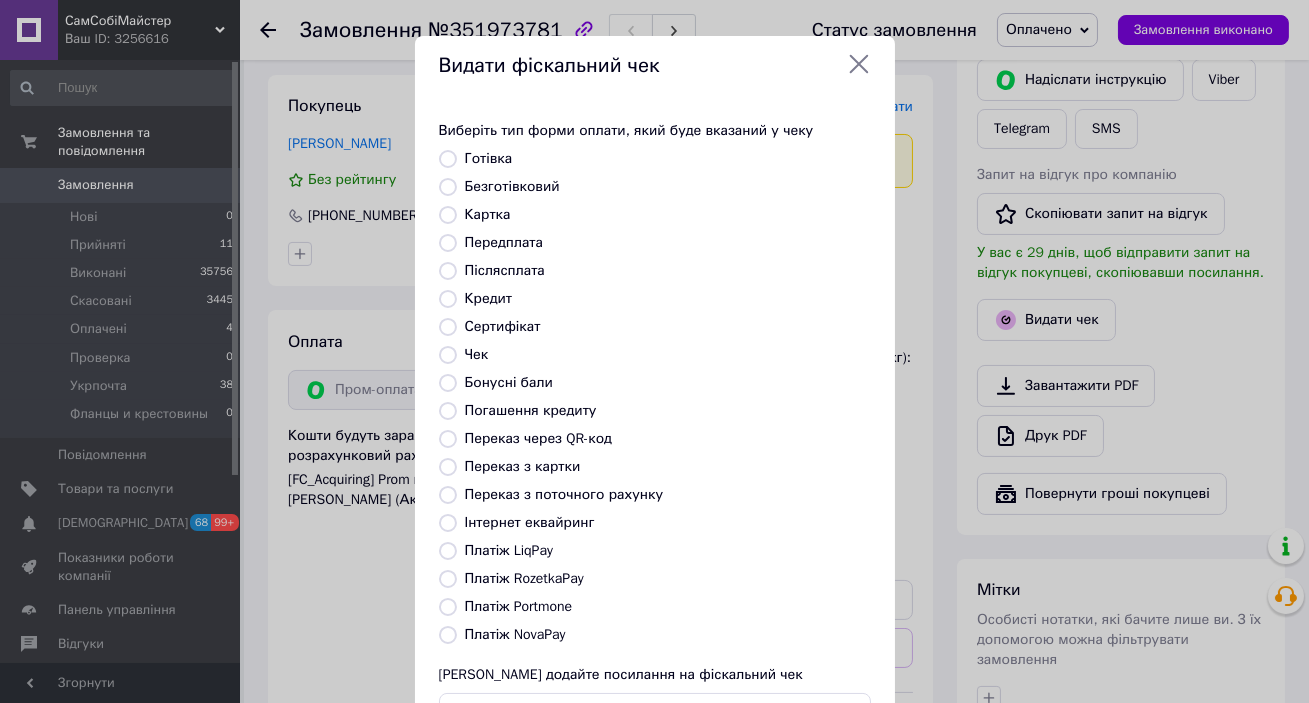 click on "Передплата" at bounding box center [504, 242] 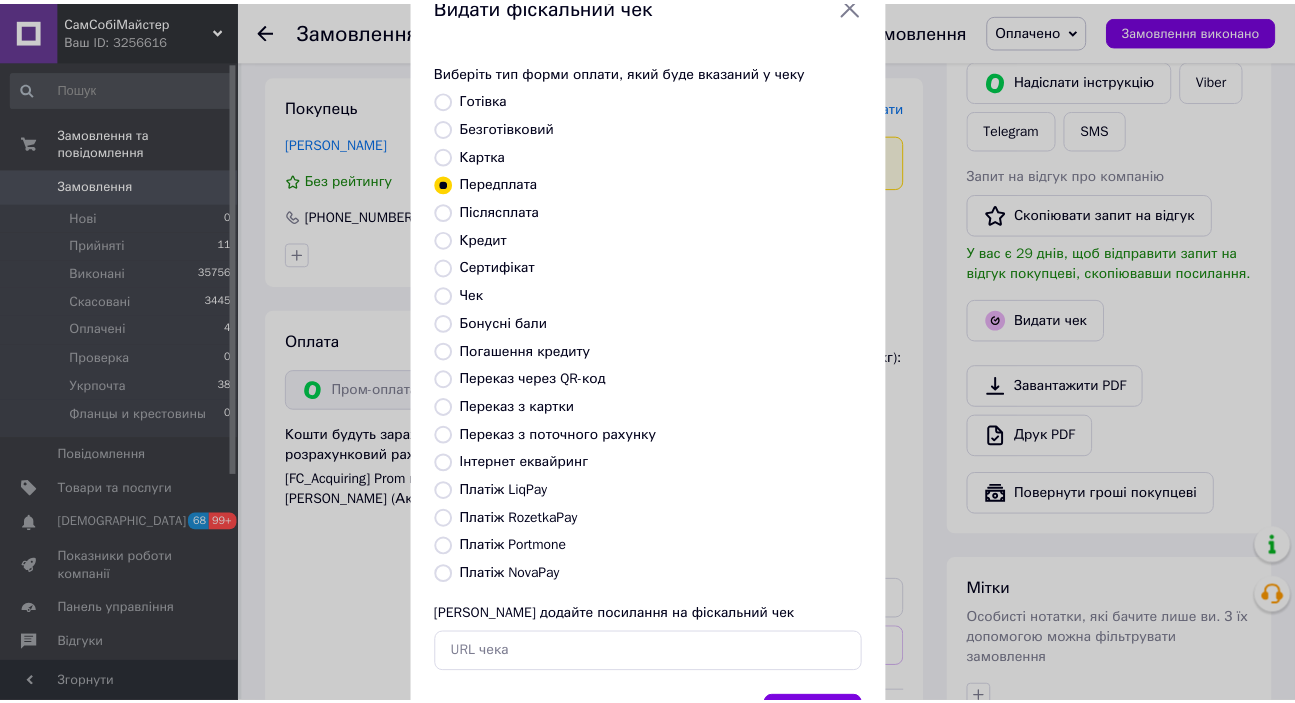 scroll, scrollTop: 156, scrollLeft: 0, axis: vertical 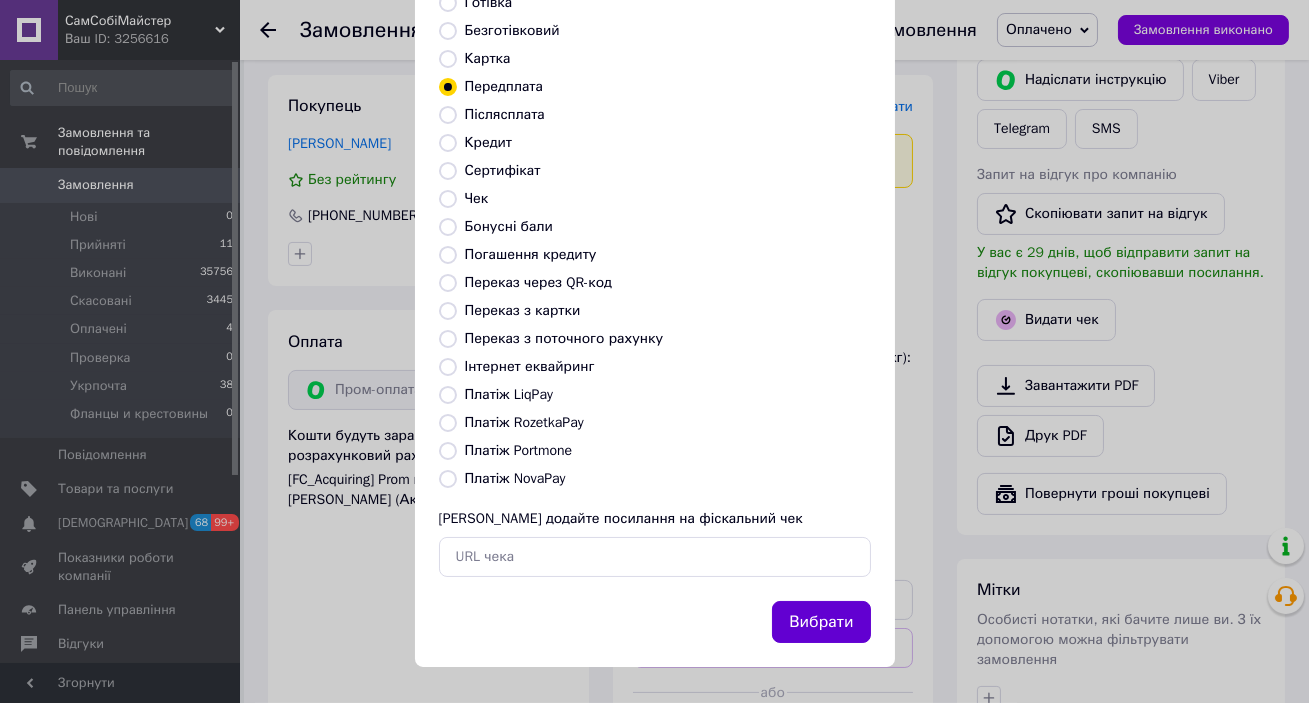 click on "Вибрати" at bounding box center [821, 622] 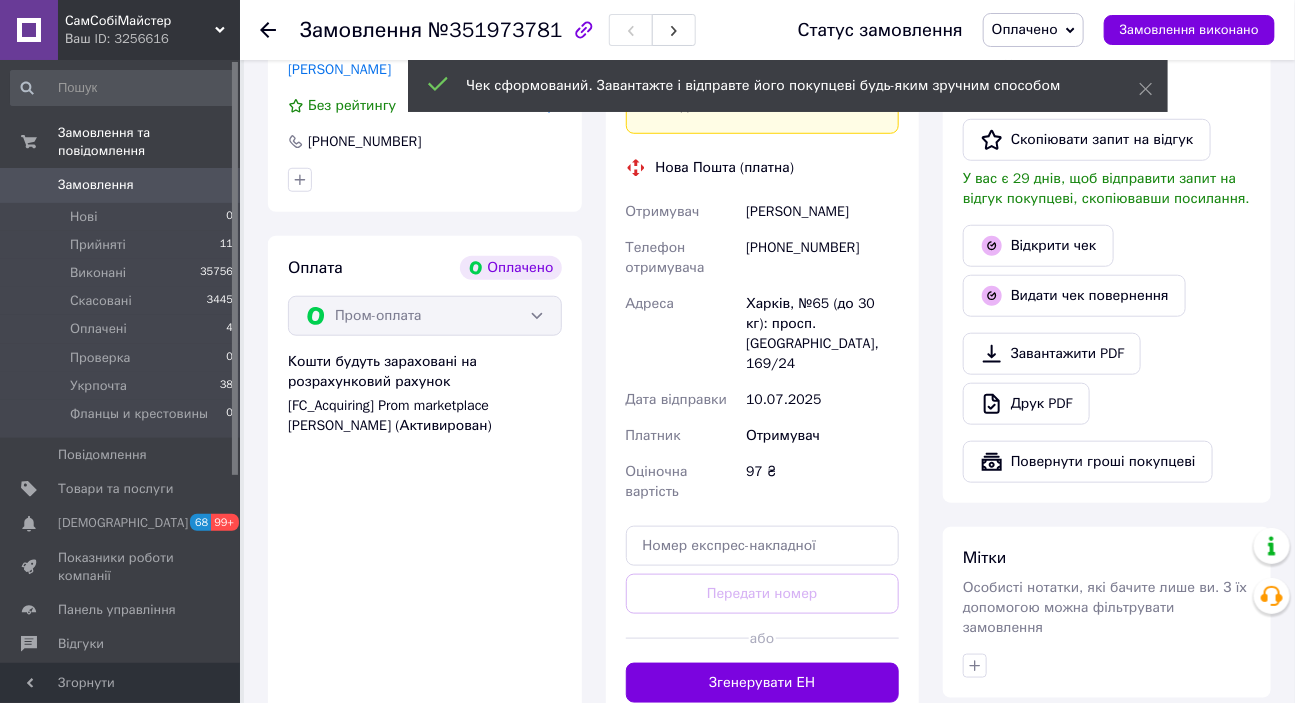 scroll, scrollTop: 727, scrollLeft: 0, axis: vertical 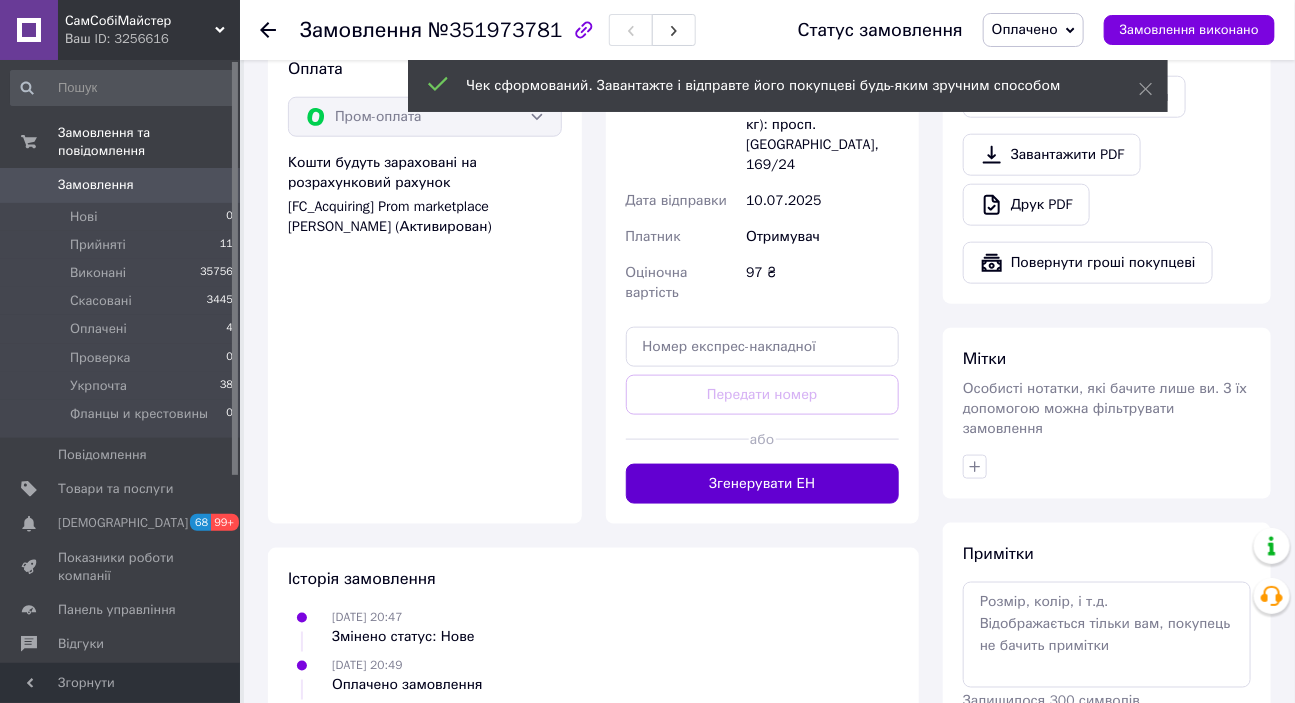 click on "Згенерувати ЕН" at bounding box center (763, 484) 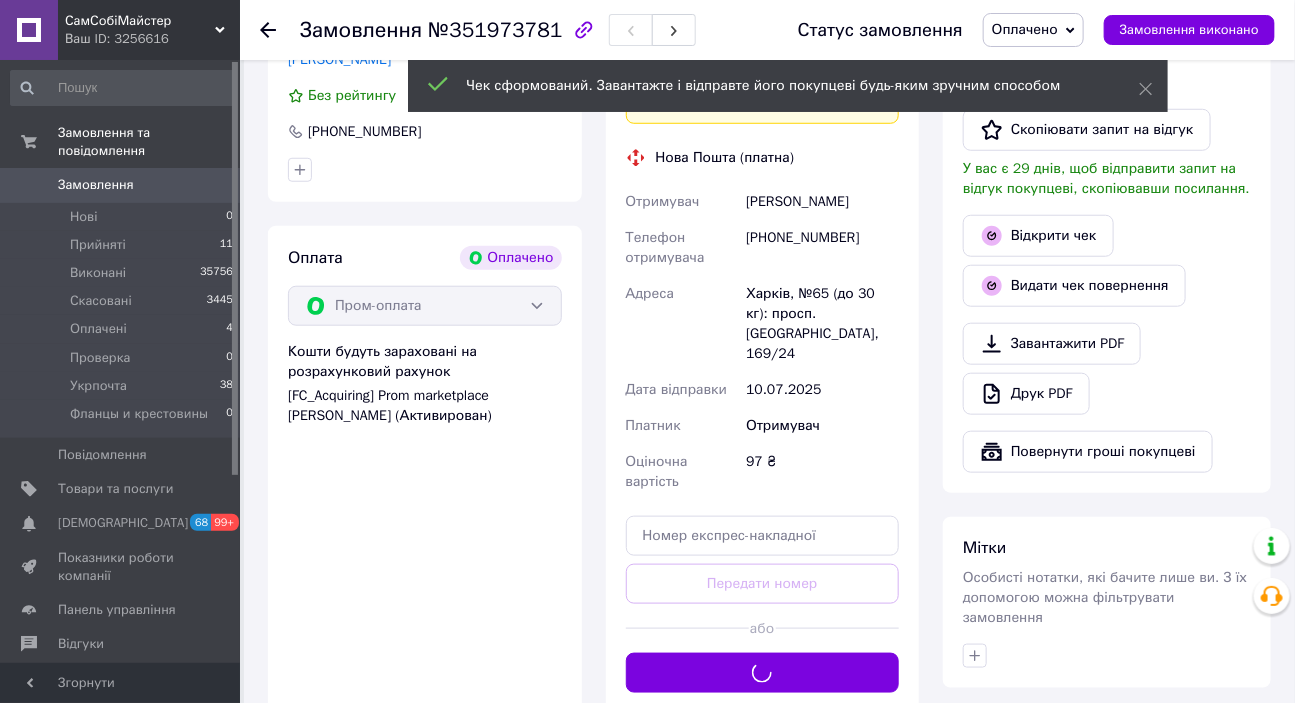 scroll, scrollTop: 363, scrollLeft: 0, axis: vertical 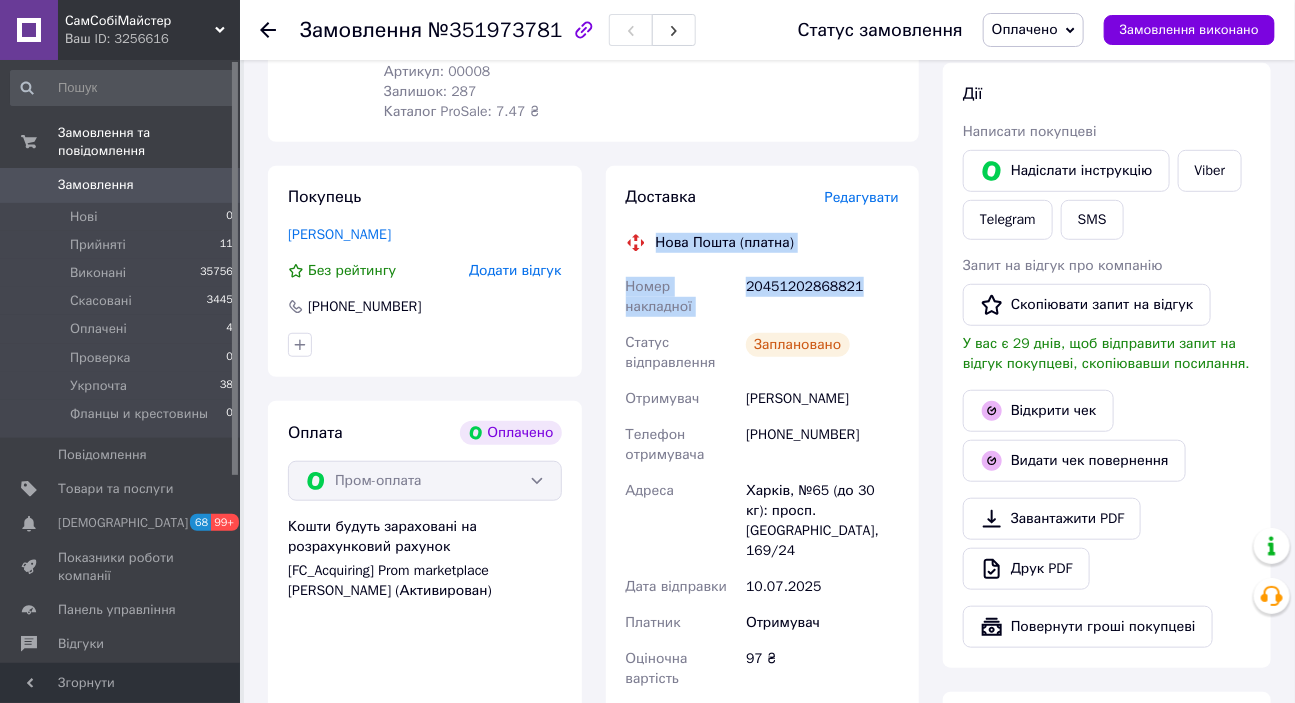 drag, startPoint x: 865, startPoint y: 296, endPoint x: 657, endPoint y: 237, distance: 216.20592 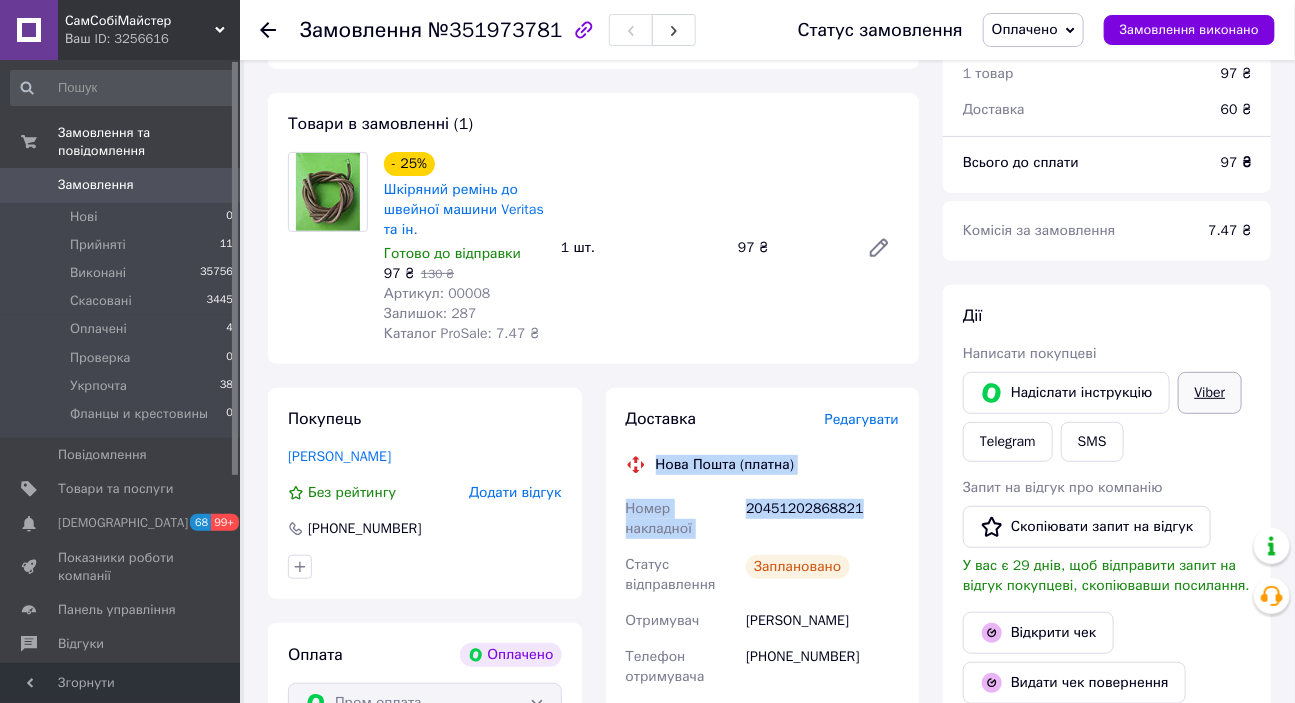 scroll, scrollTop: 181, scrollLeft: 0, axis: vertical 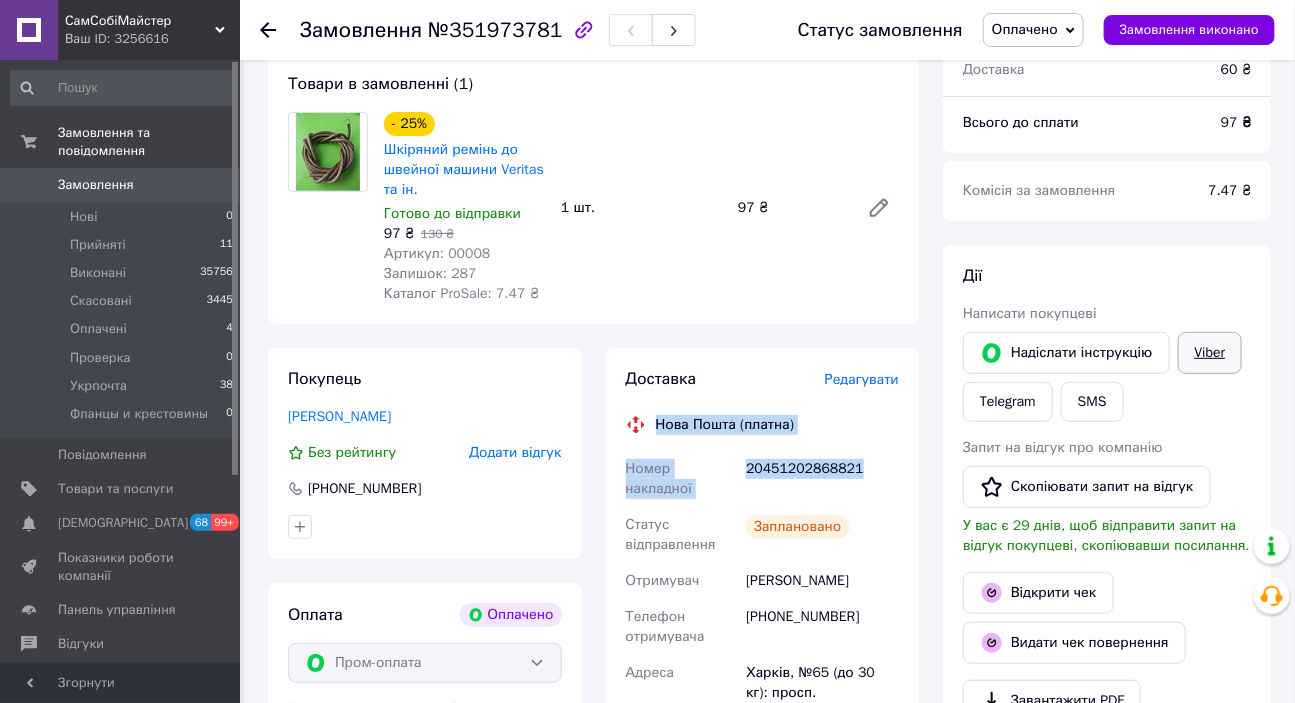 click on "Viber" at bounding box center [1210, 353] 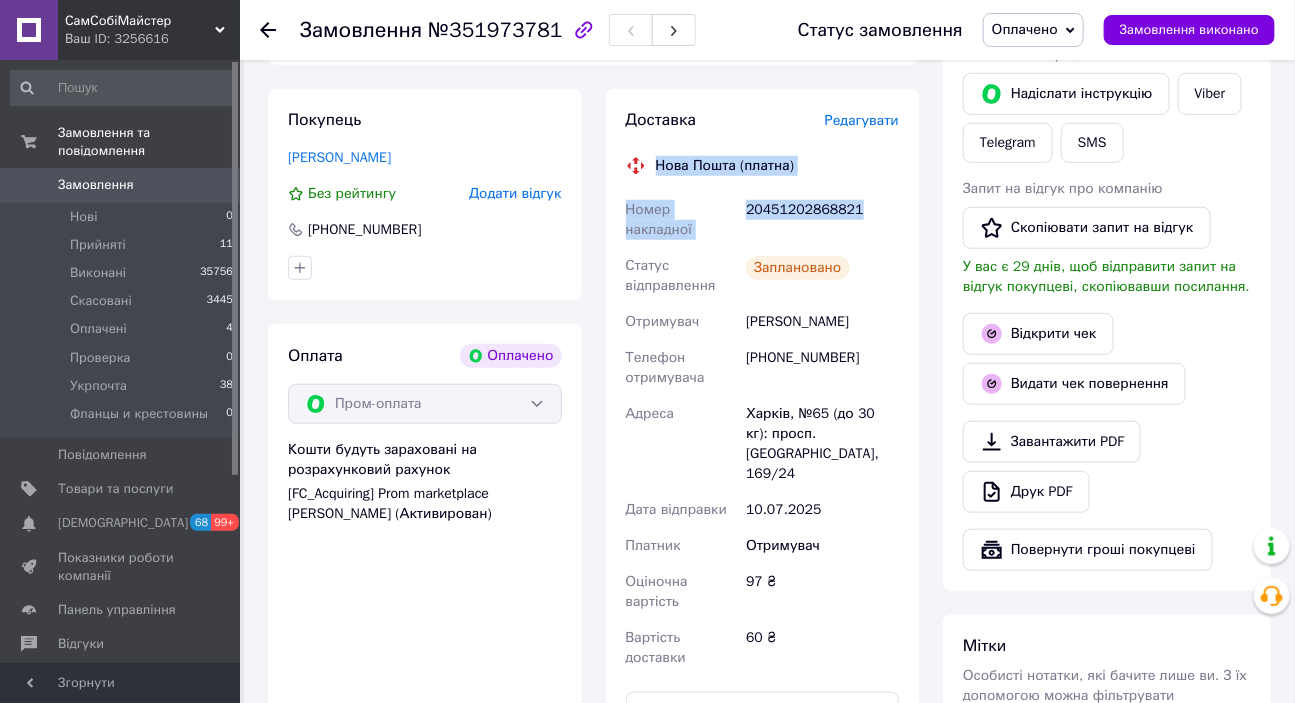 scroll, scrollTop: 545, scrollLeft: 0, axis: vertical 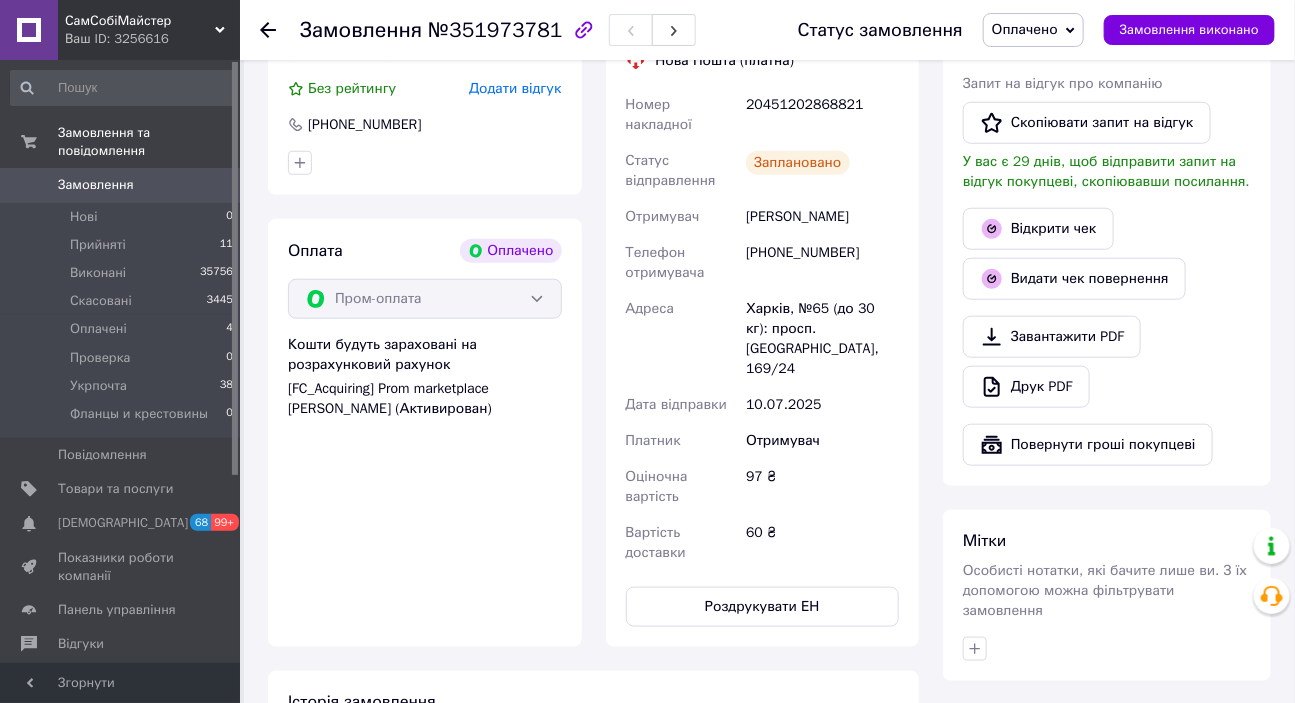 click on "Історія замовлення [DATE] 20:47 Змінено статус: Нове [DATE] 20:49 Оплачено замовлення [DATE] 20:49 Змінено статус: з Нове на Оплачено [DATE] 11:23 Фіскальний чек відправлений в кабінет покупця. [DATE] 11:23, [PERSON_NAME] Створено/додано ЕН 20451202868821, Нова Пошта" at bounding box center (593, 826) 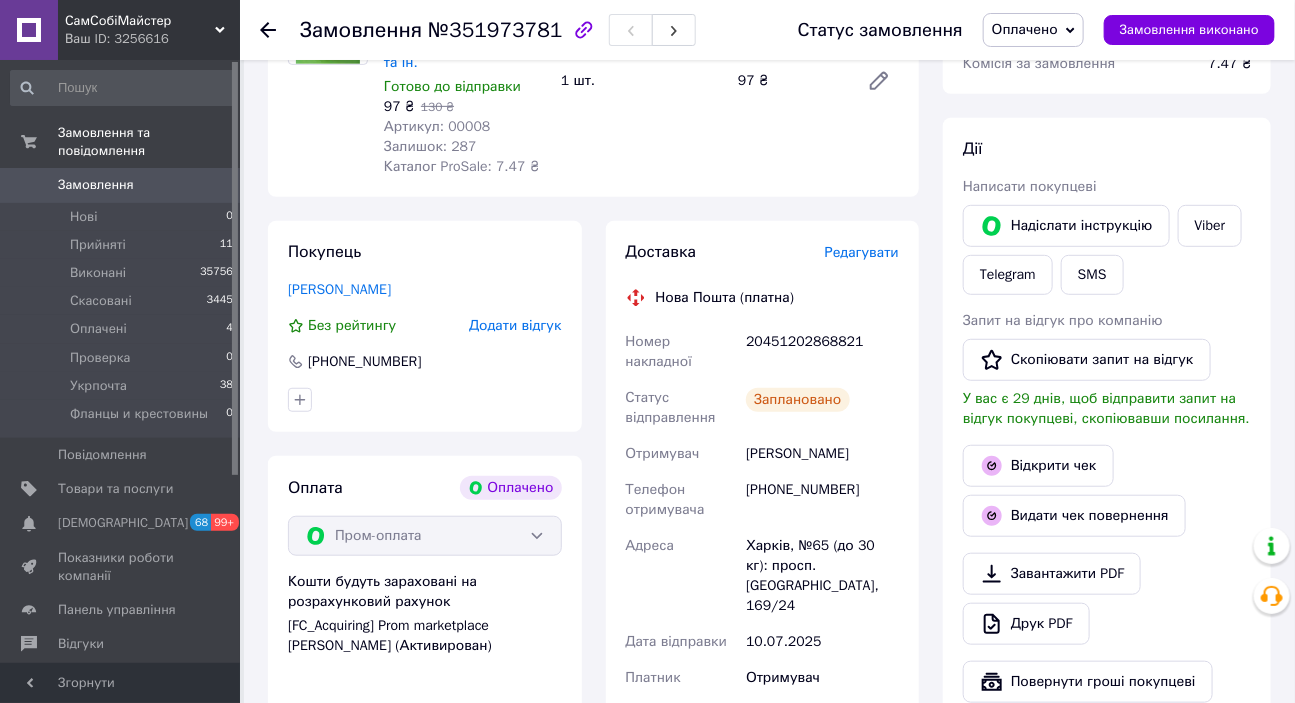 scroll, scrollTop: 181, scrollLeft: 0, axis: vertical 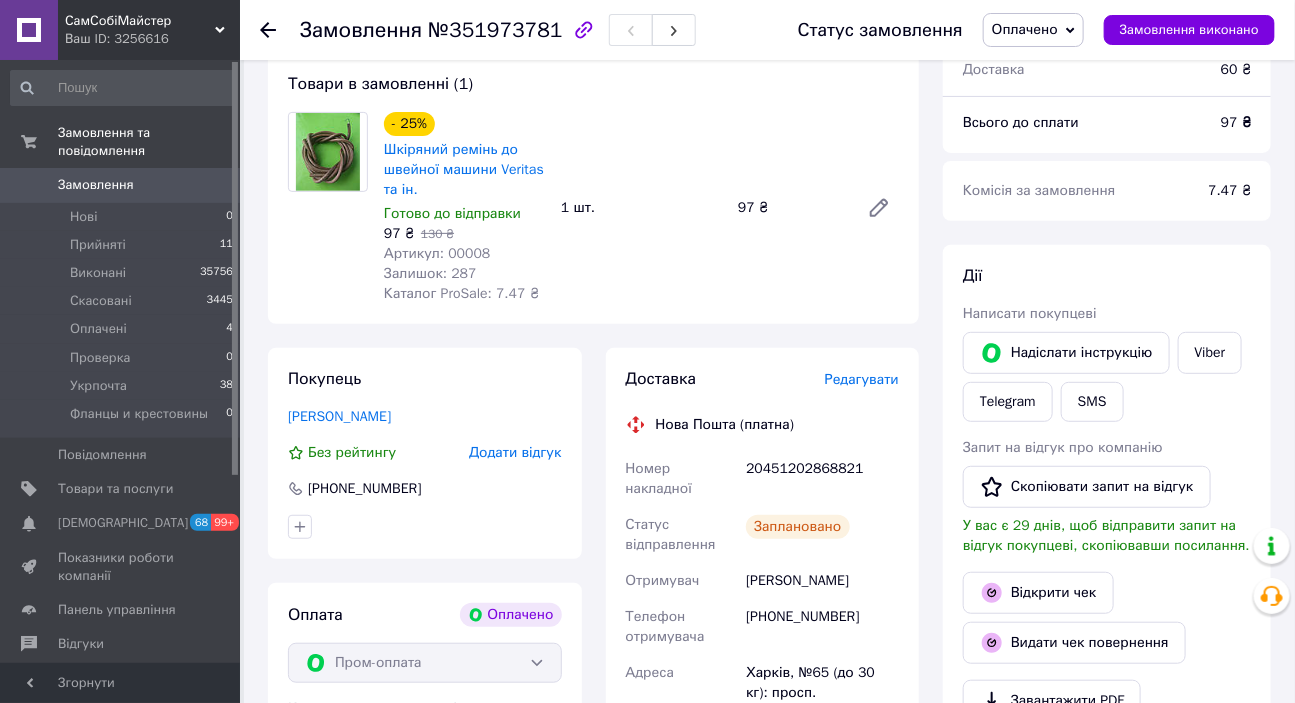click on "Всього 1 товар 97 ₴ Доставка 60 ₴ Всього до сплати 97 ₴ Комісія за замовлення 7.47 ₴ Дії Написати покупцеві   Надіслати інструкцію Viber Telegram SMS Запит на відгук про компанію   Скопіювати запит на відгук У вас є 29 днів, щоб відправити запит на відгук покупцеві, скопіювавши посилання.   Відкрити чек   Видати чек повернення   Завантажити PDF   Друк PDF   Повернути гроші покупцеві [PERSON_NAME] Особисті нотатки, які бачите лише ви. З їх допомогою можна фільтрувати замовлення Примітки Залишилося 300 символів Очистити Зберегти" at bounding box center [1107, 655] 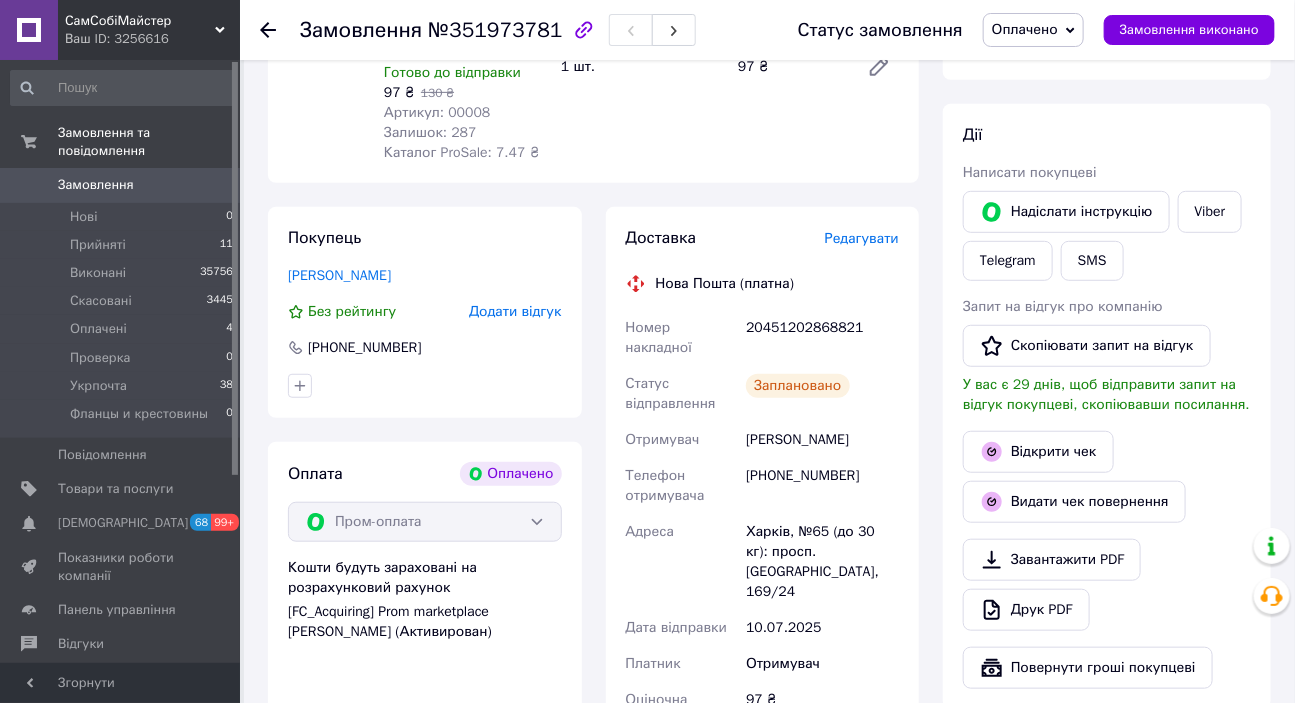 scroll, scrollTop: 545, scrollLeft: 0, axis: vertical 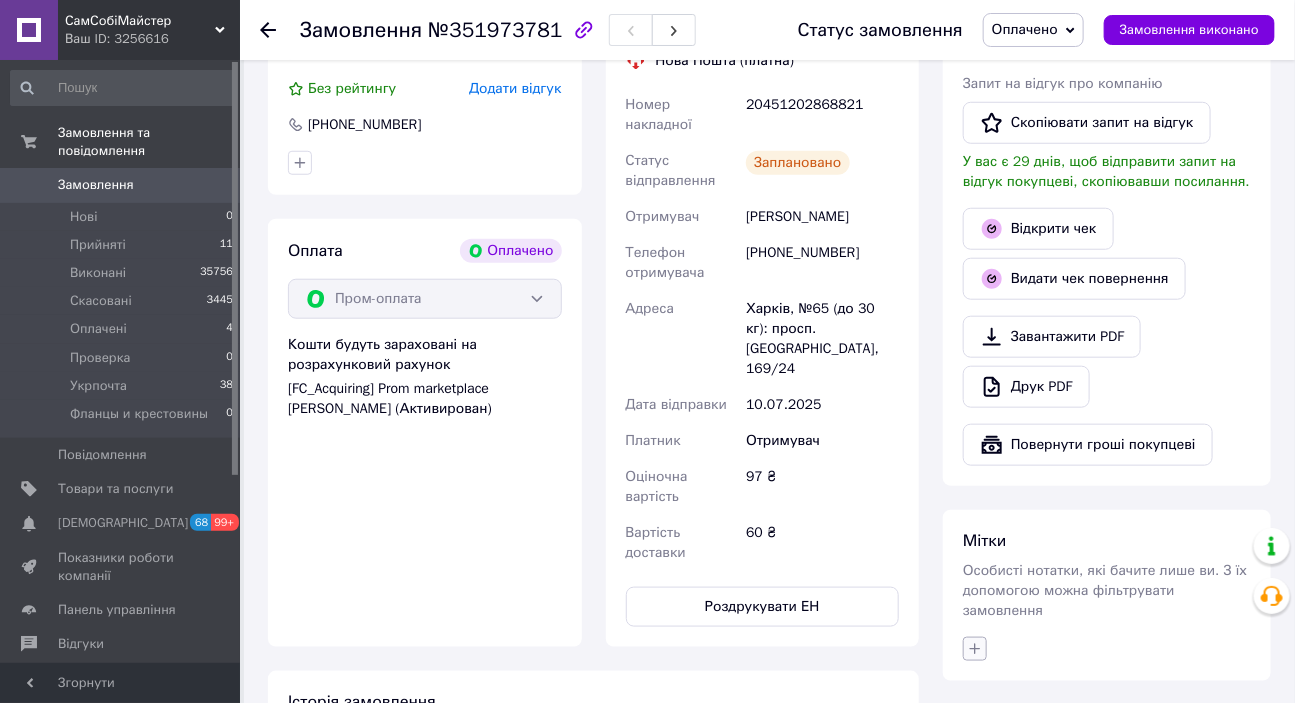 click 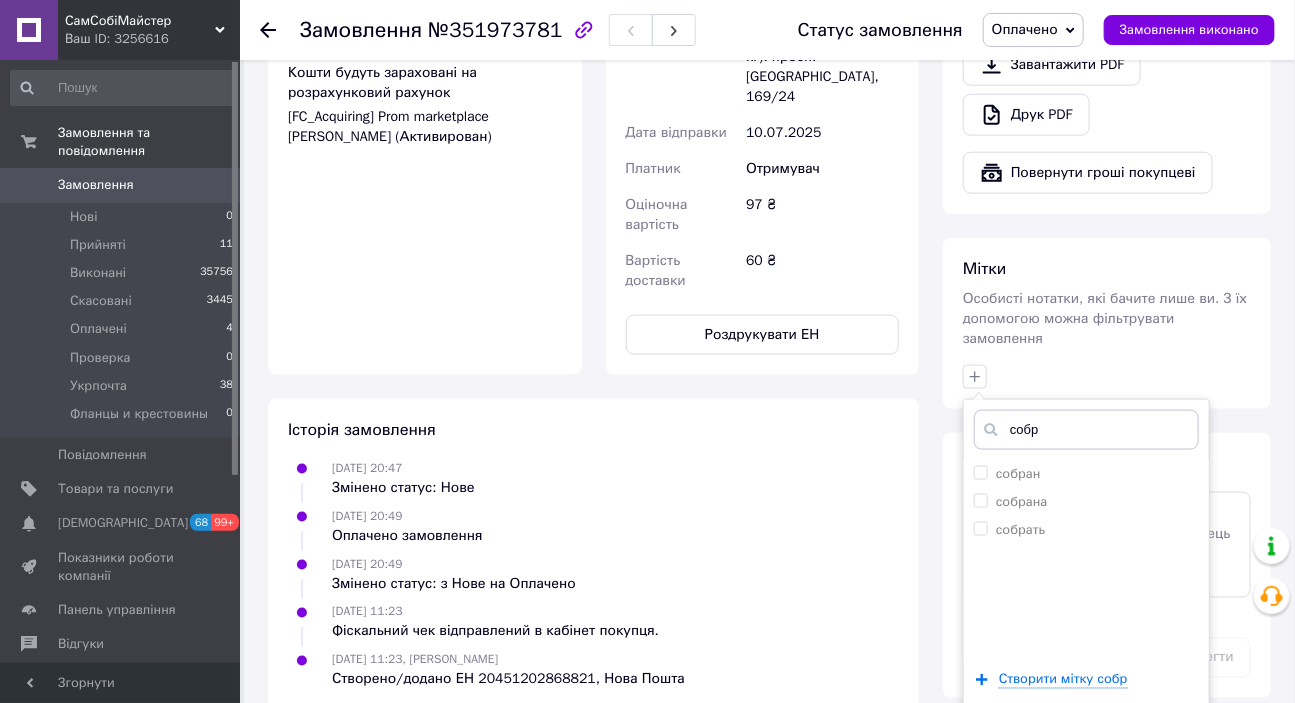 scroll, scrollTop: 818, scrollLeft: 0, axis: vertical 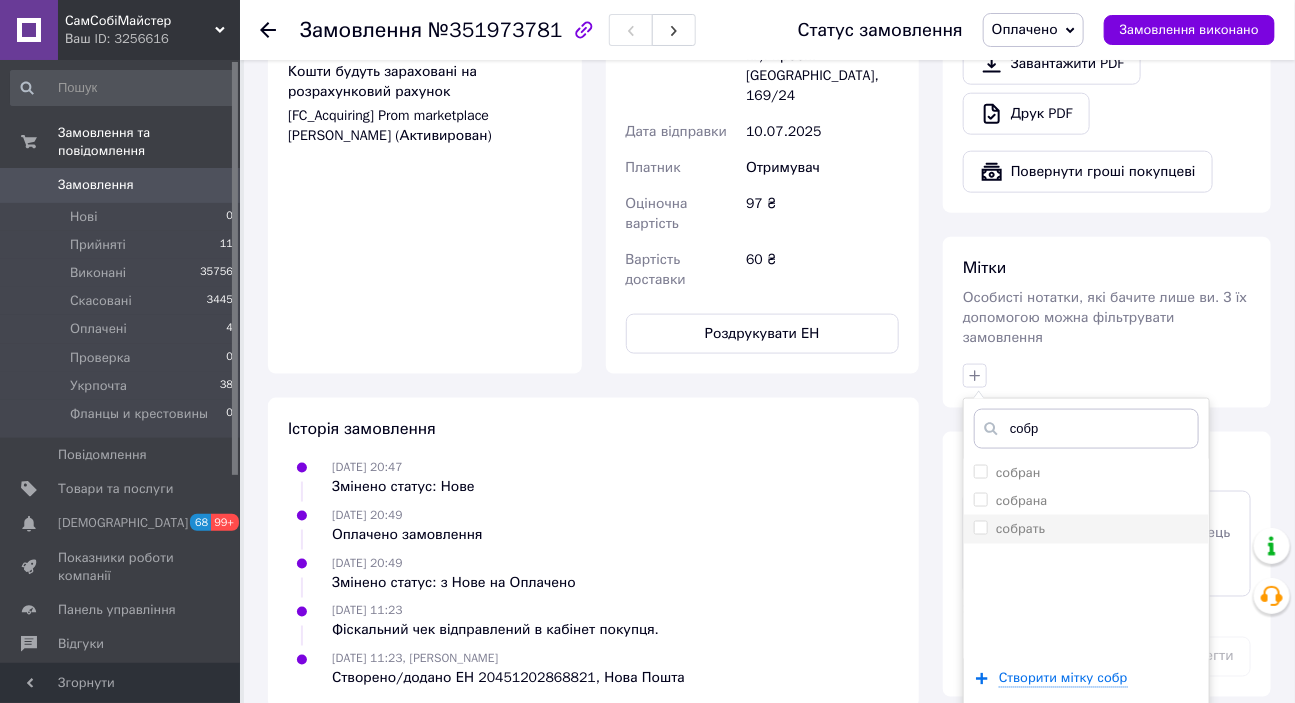 type on "собр" 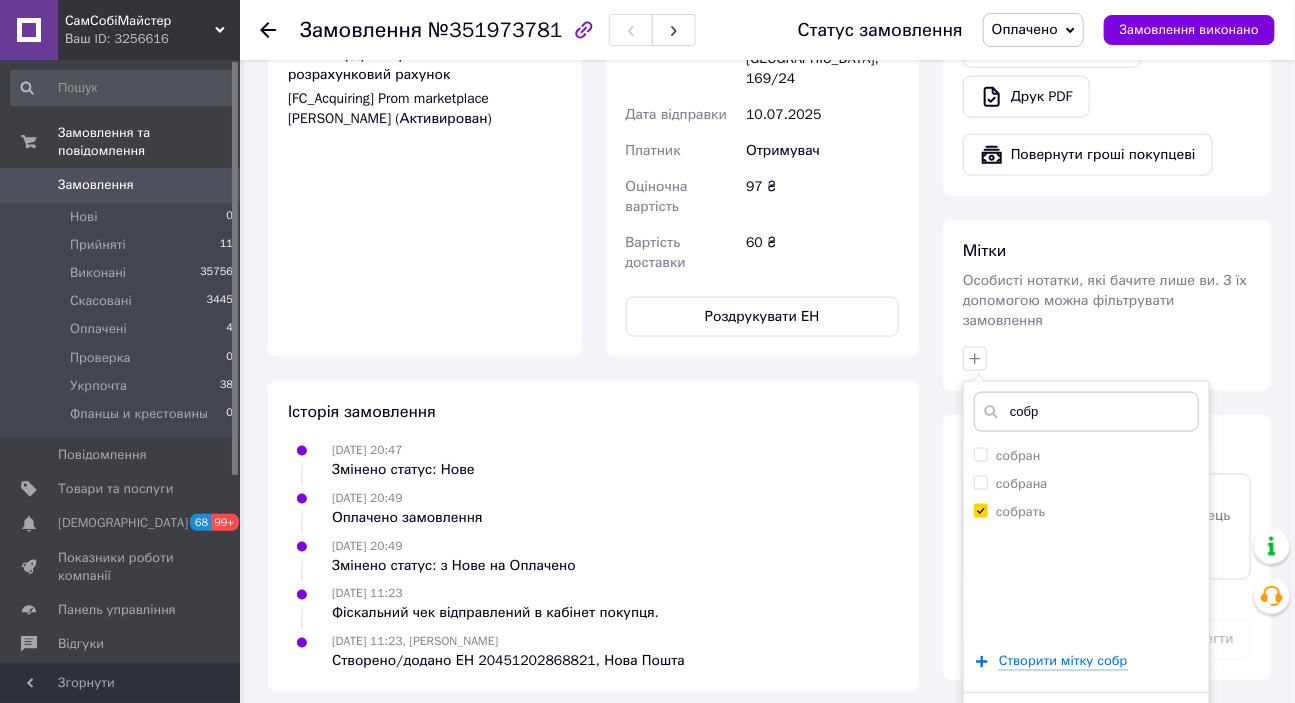 scroll, scrollTop: 864, scrollLeft: 0, axis: vertical 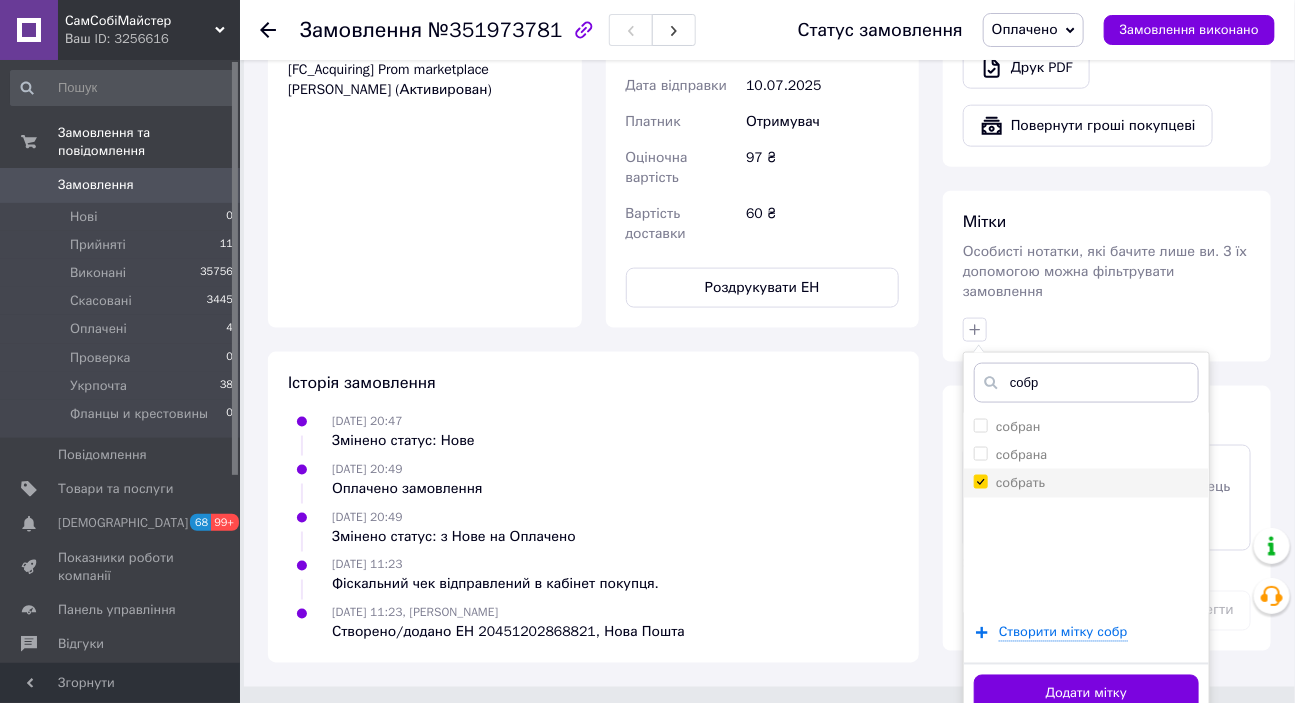 click on "собрать" at bounding box center (980, 481) 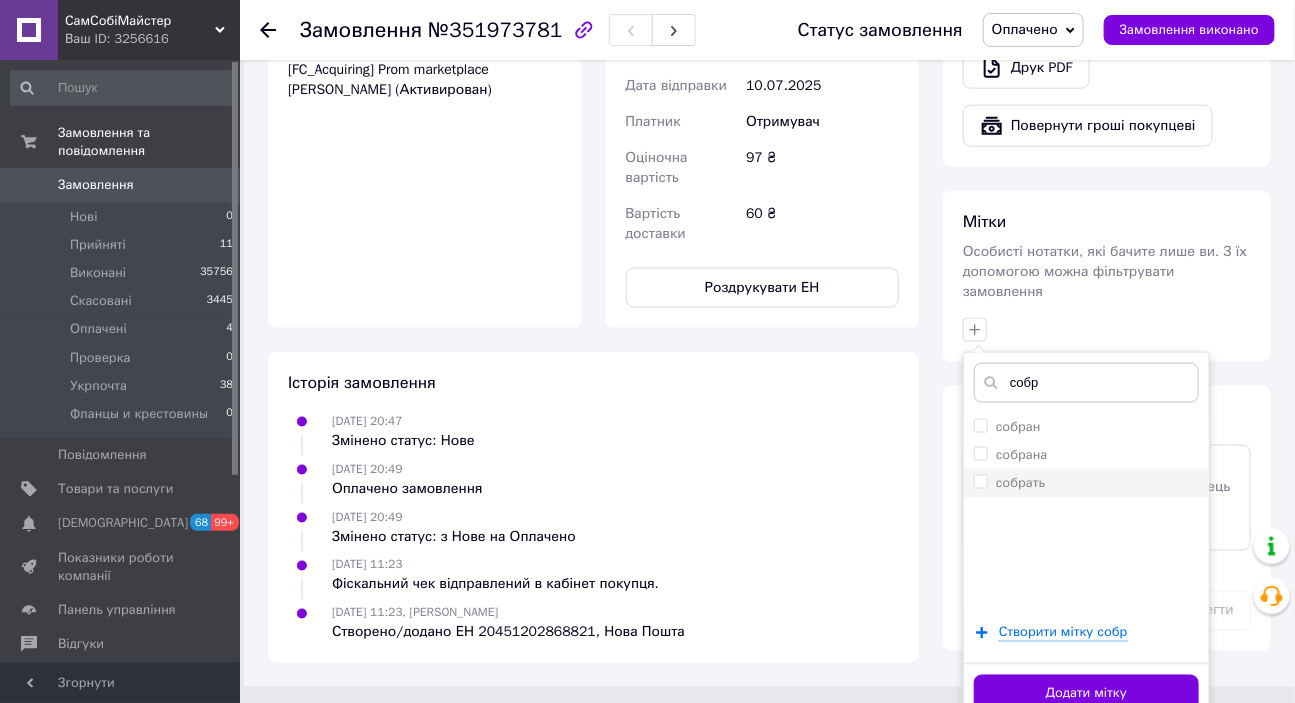 checkbox on "false" 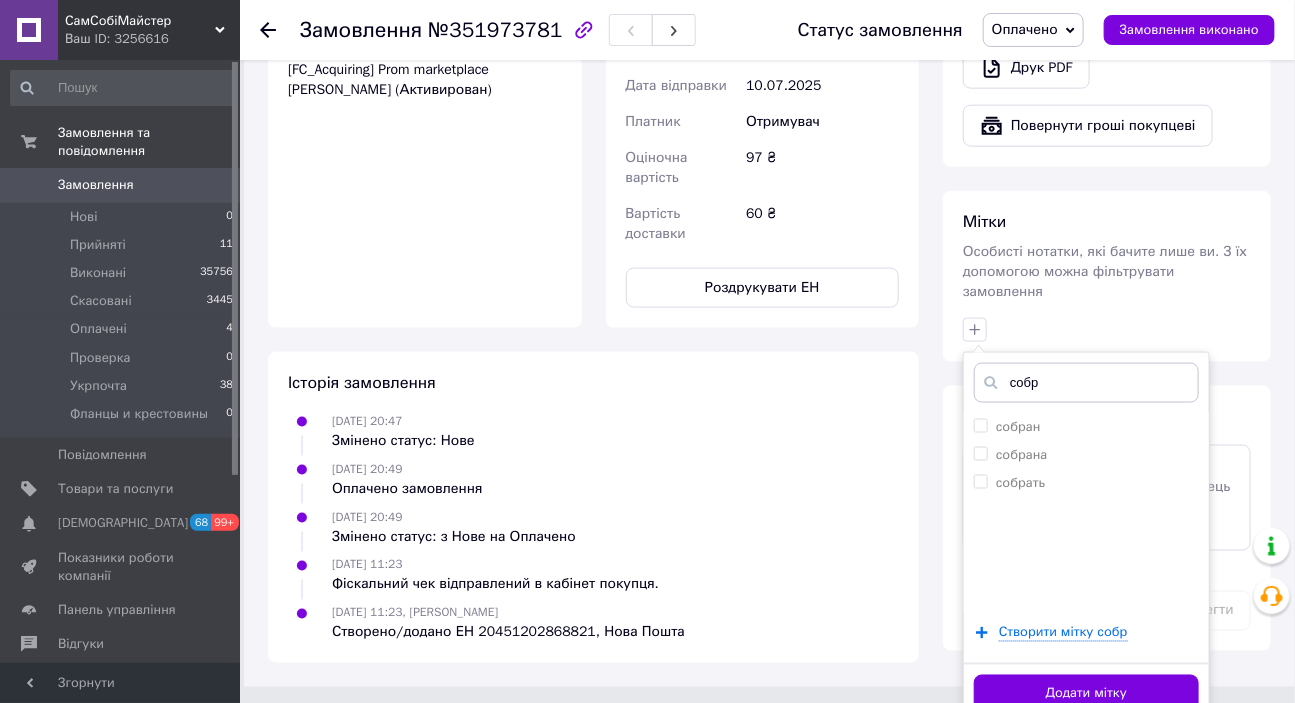 click on "Історія замовлення [DATE] 20:47 Змінено статус: Нове [DATE] 20:49 Оплачено замовлення [DATE] 20:49 Змінено статус: з Нове на Оплачено [DATE] 11:23 Фіскальний чек відправлений в кабінет покупця. [DATE] 11:23, [PERSON_NAME] Створено/додано ЕН 20451202868821, Нова Пошта" at bounding box center (593, 507) 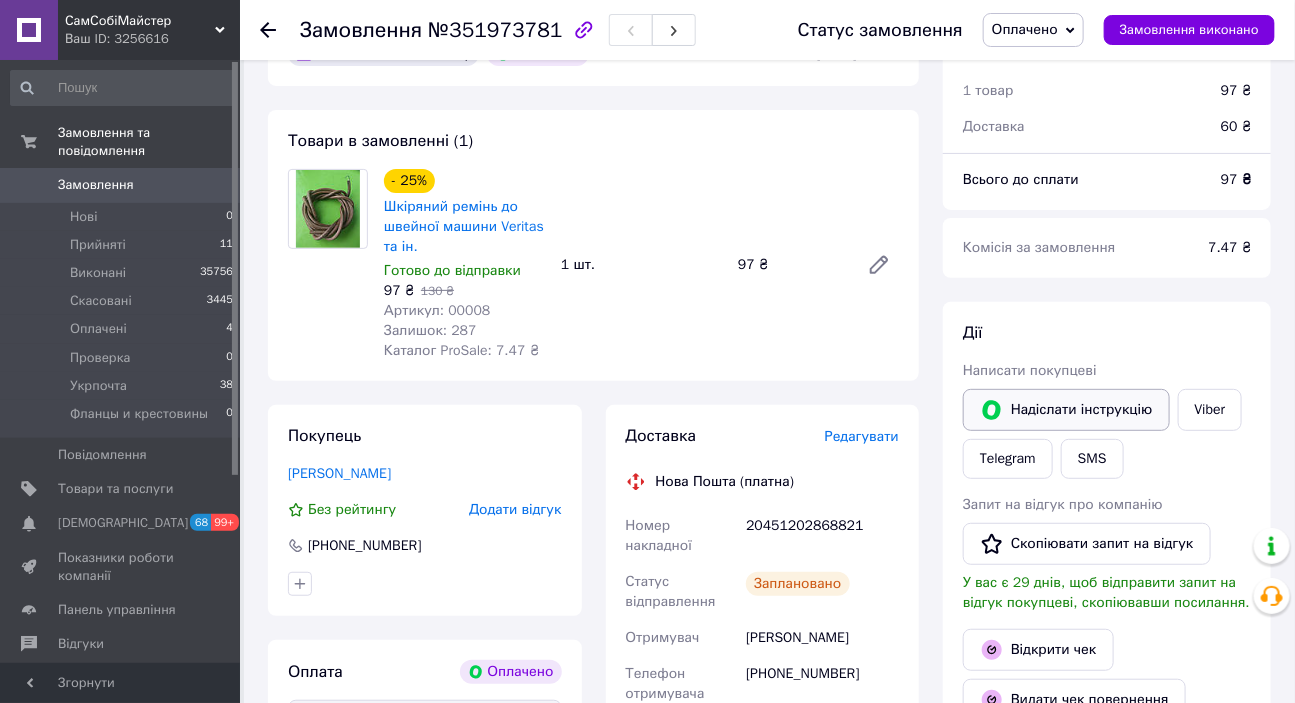 scroll, scrollTop: 88, scrollLeft: 0, axis: vertical 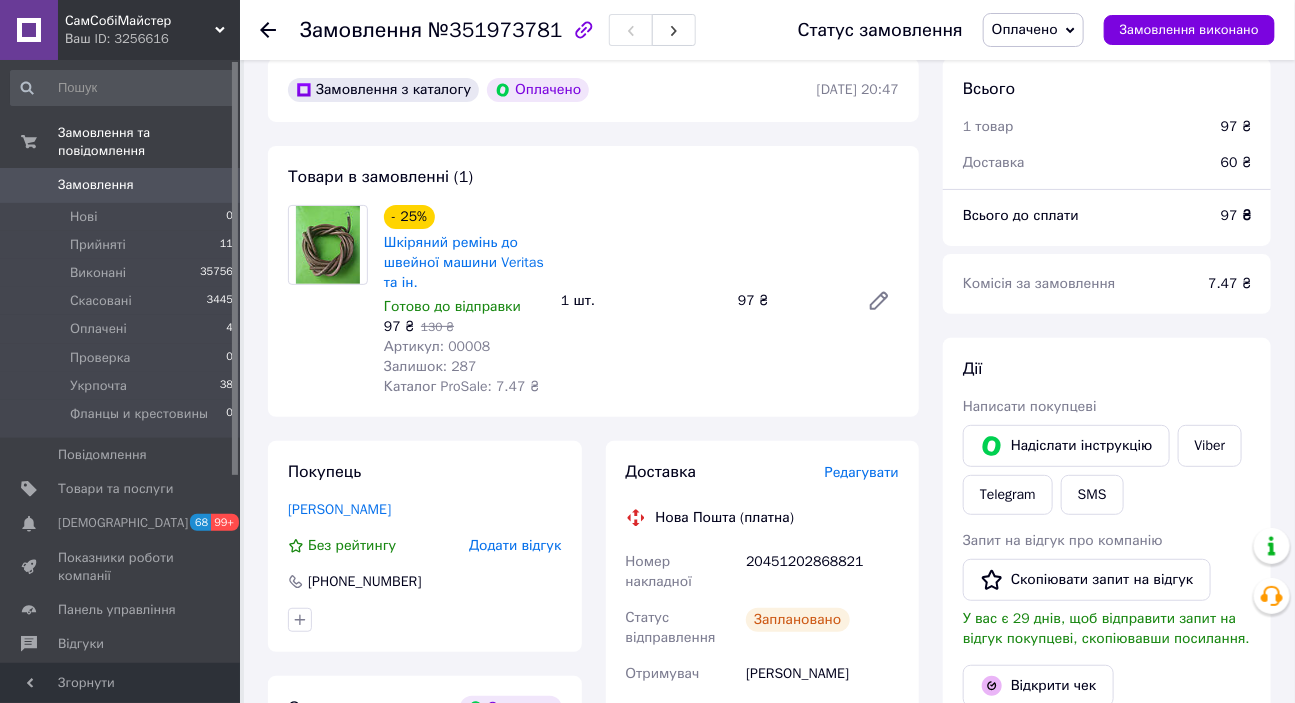 click 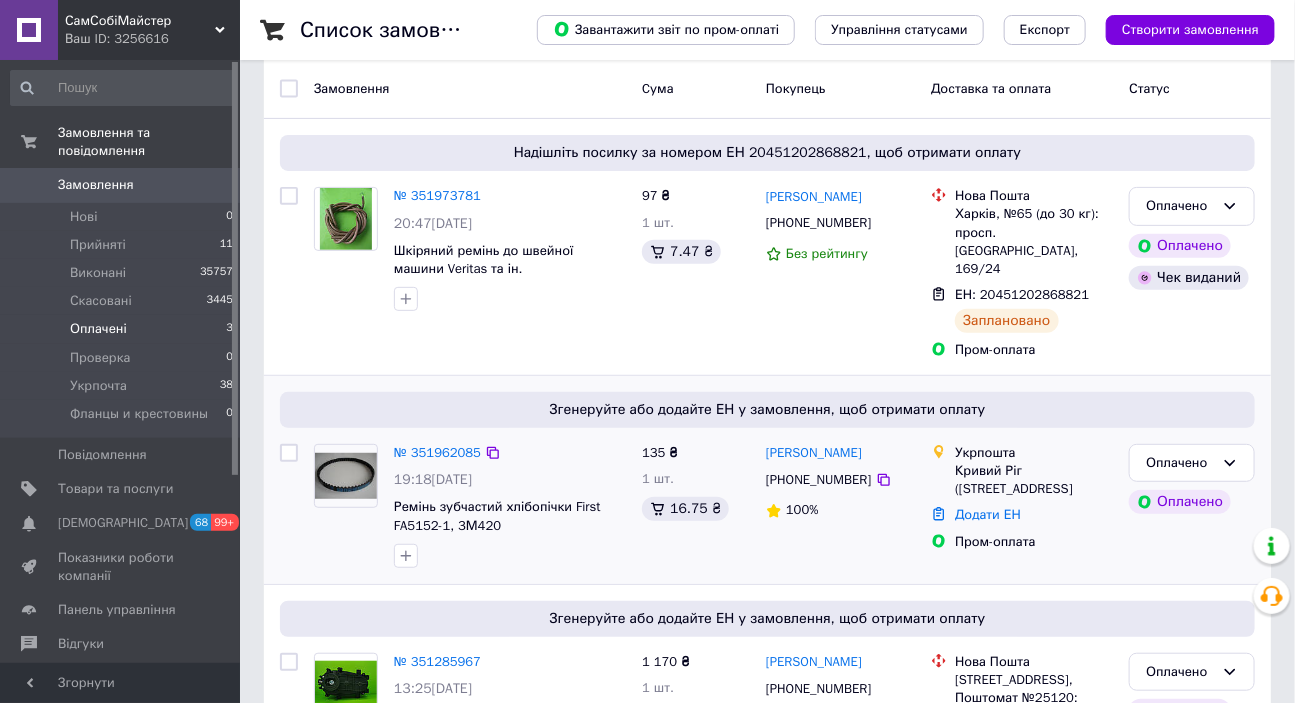 scroll, scrollTop: 272, scrollLeft: 0, axis: vertical 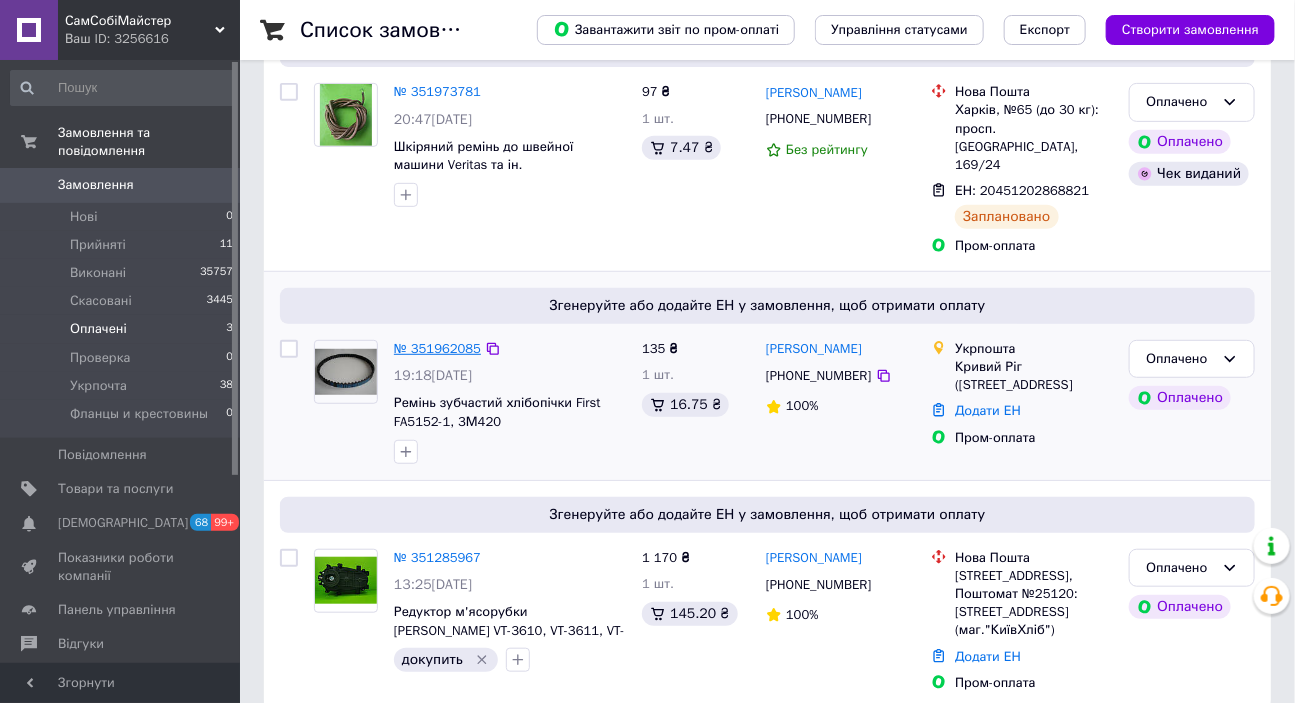click on "№ 351962085" at bounding box center [437, 348] 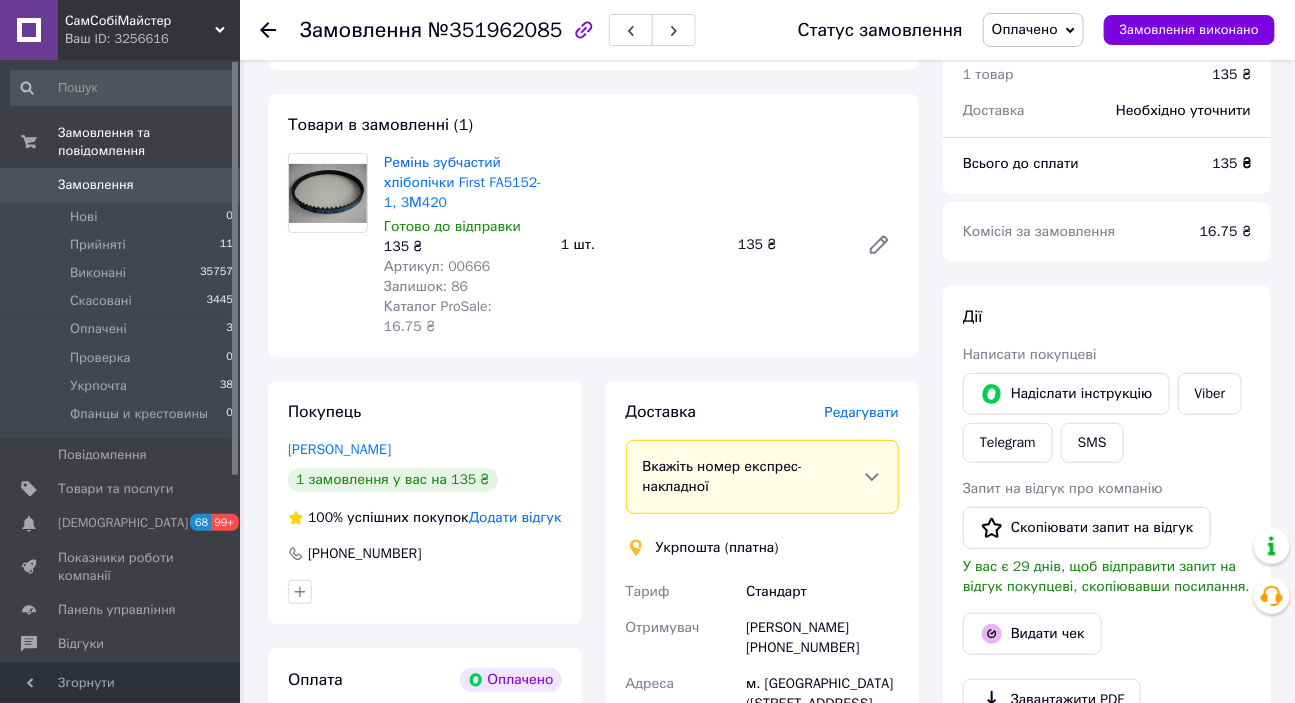 scroll, scrollTop: 90, scrollLeft: 0, axis: vertical 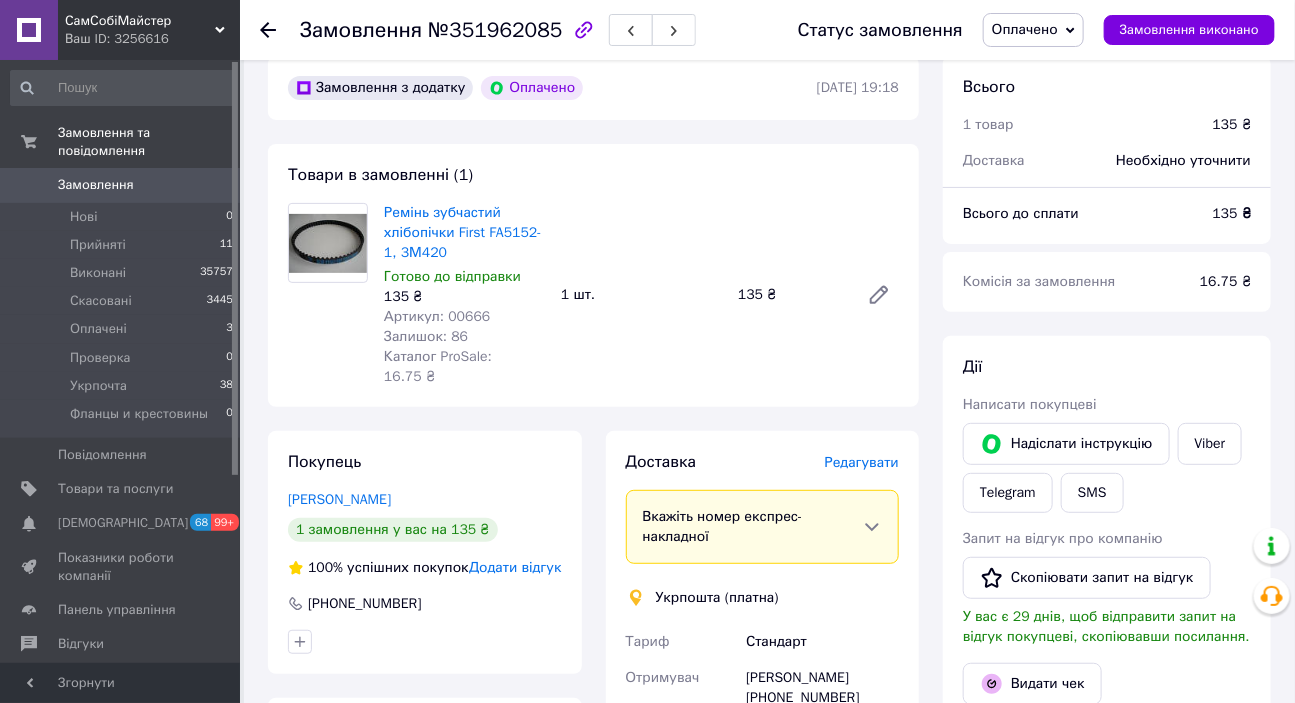 click 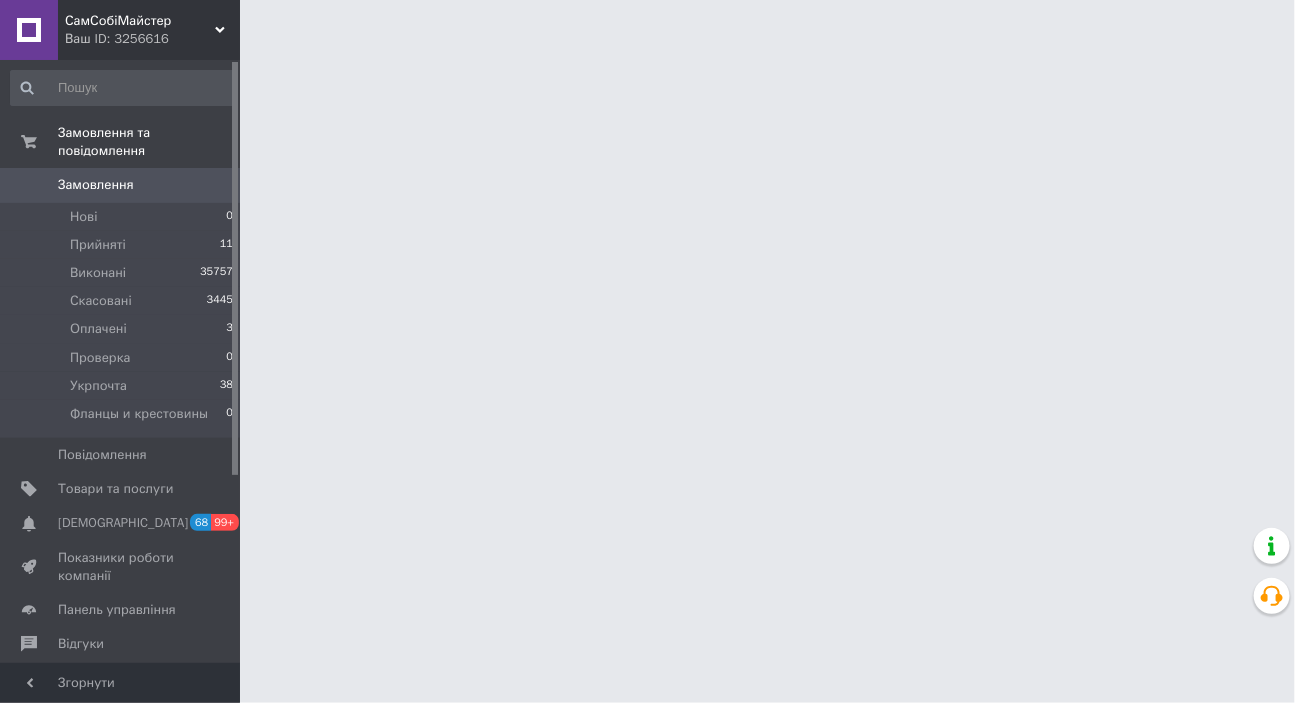 scroll, scrollTop: 0, scrollLeft: 0, axis: both 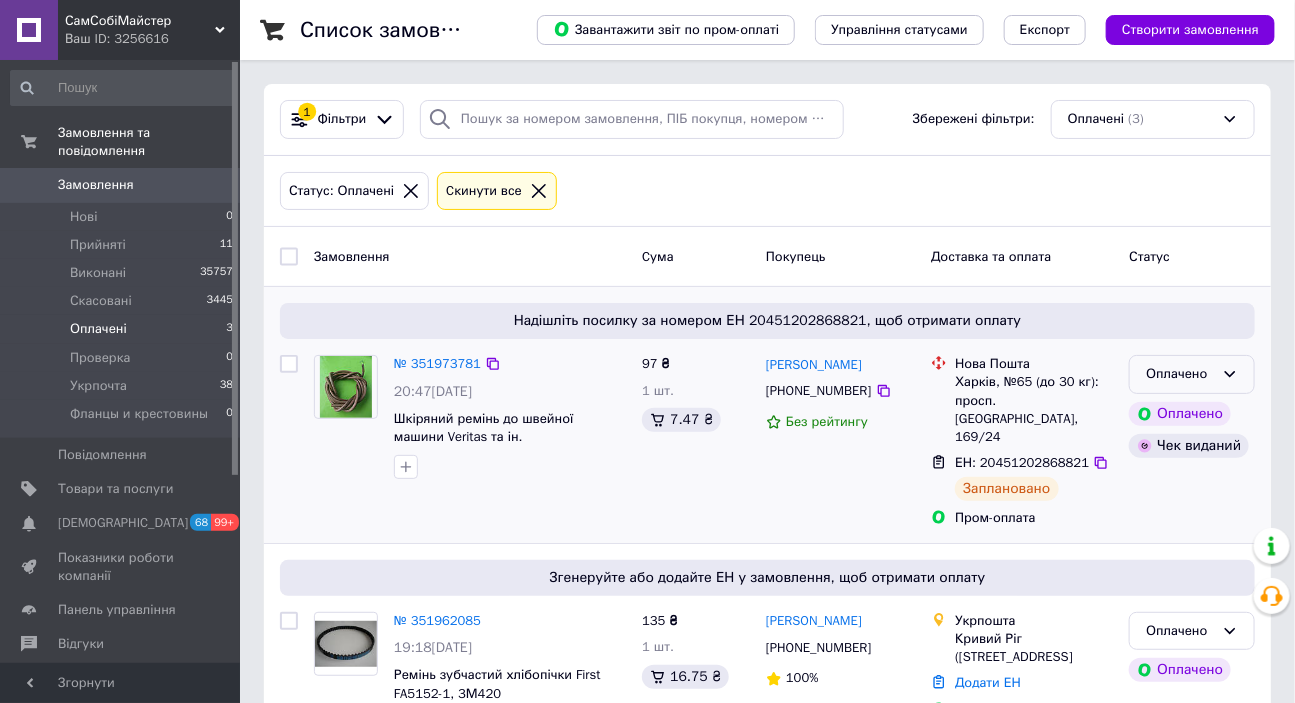 click on "Оплачено" at bounding box center [1180, 374] 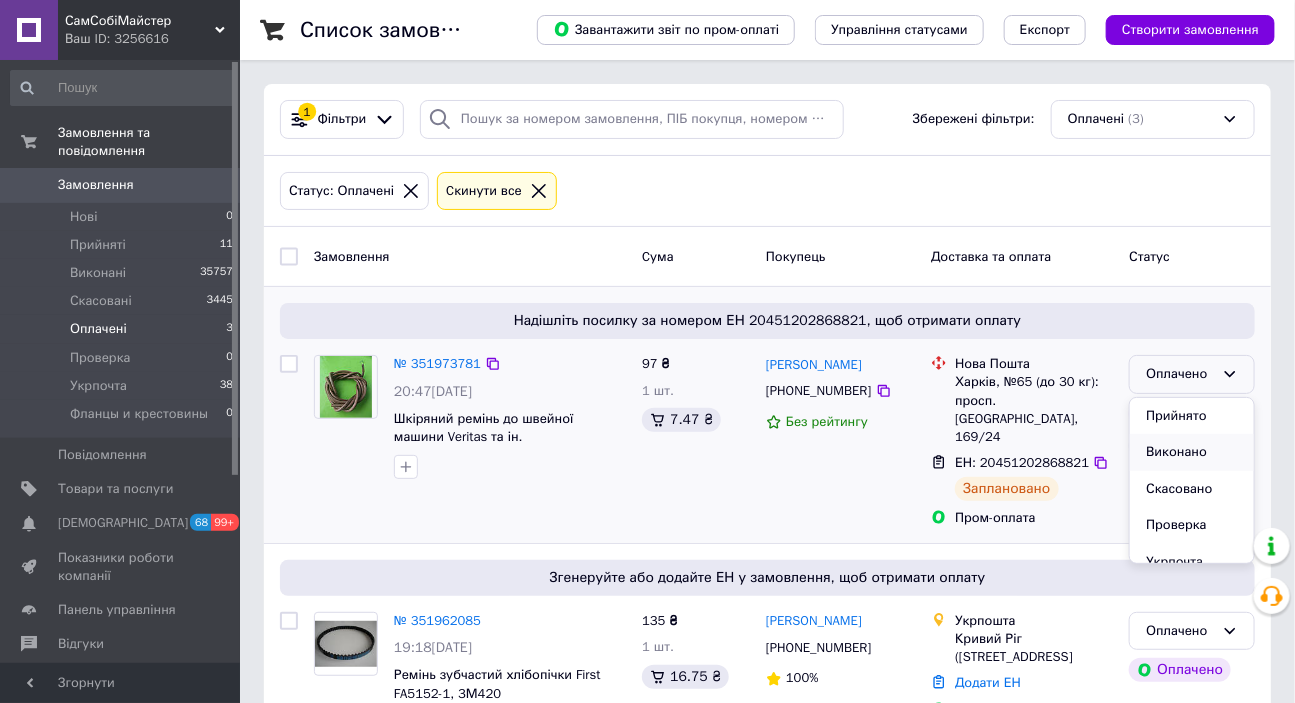 click on "Виконано" at bounding box center [1192, 452] 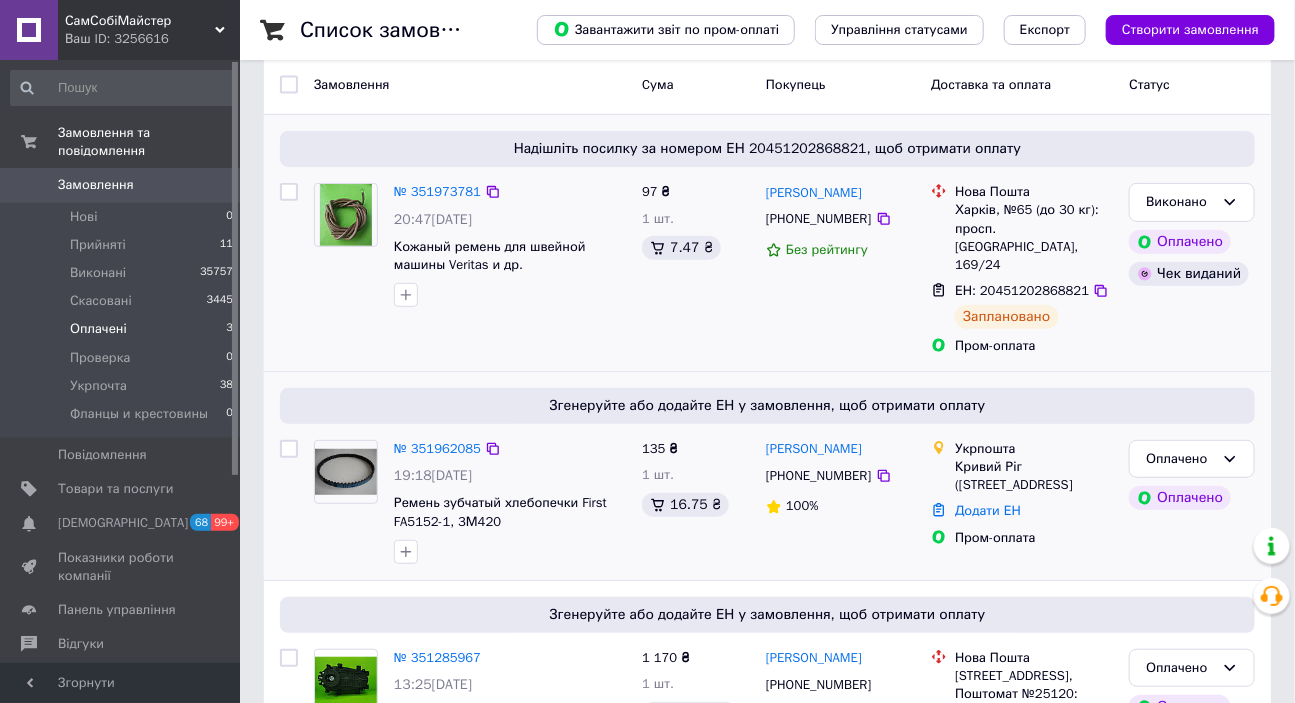 scroll, scrollTop: 181, scrollLeft: 0, axis: vertical 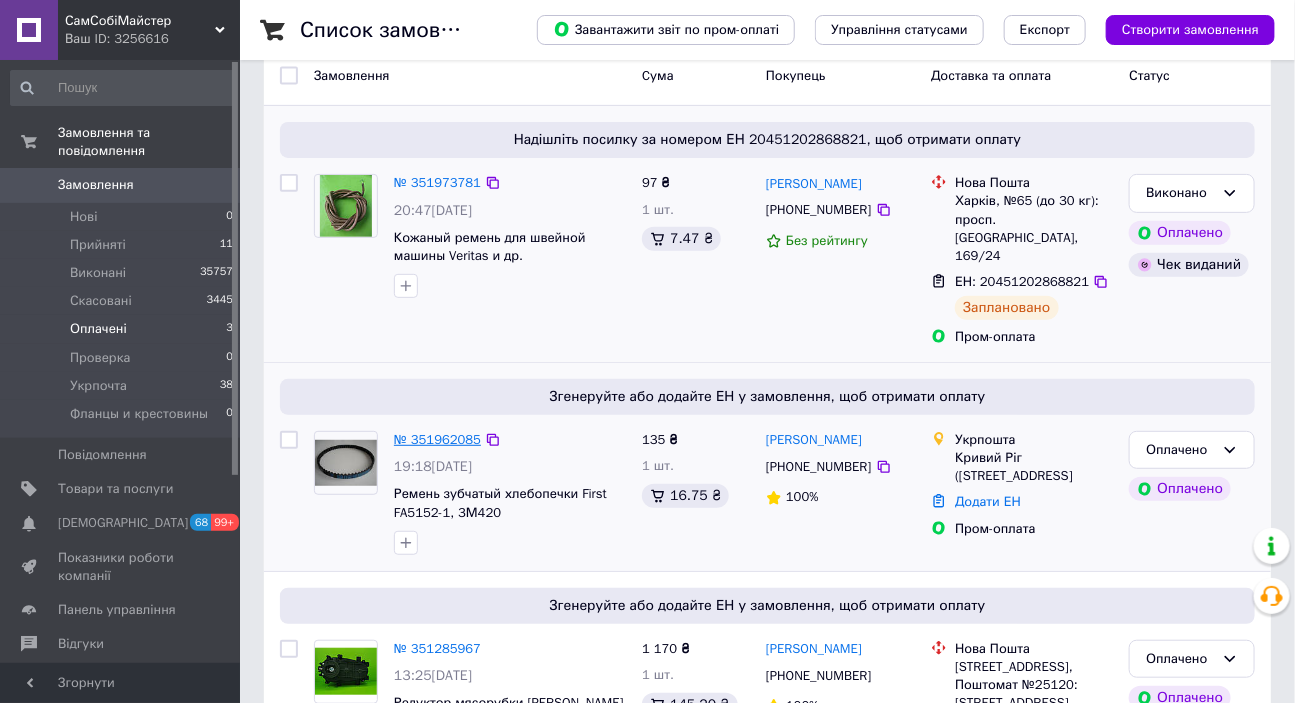click on "№ 351962085" at bounding box center [437, 439] 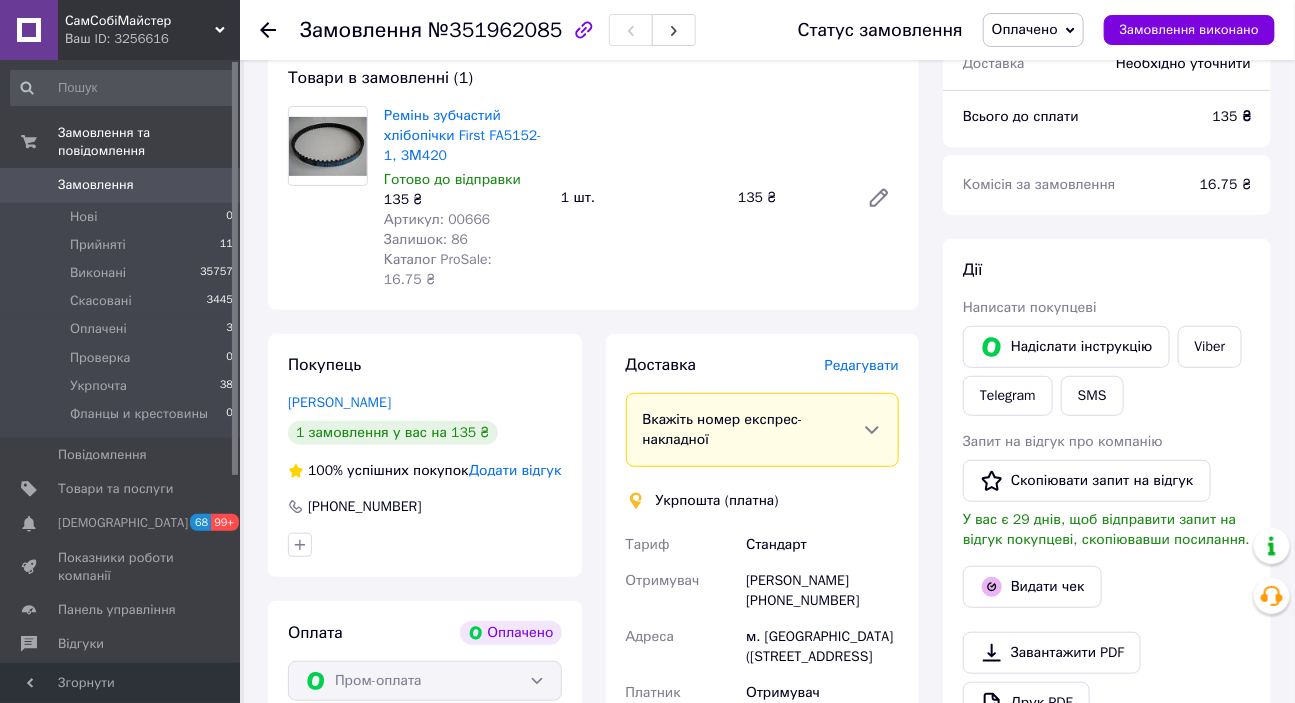 scroll, scrollTop: 181, scrollLeft: 0, axis: vertical 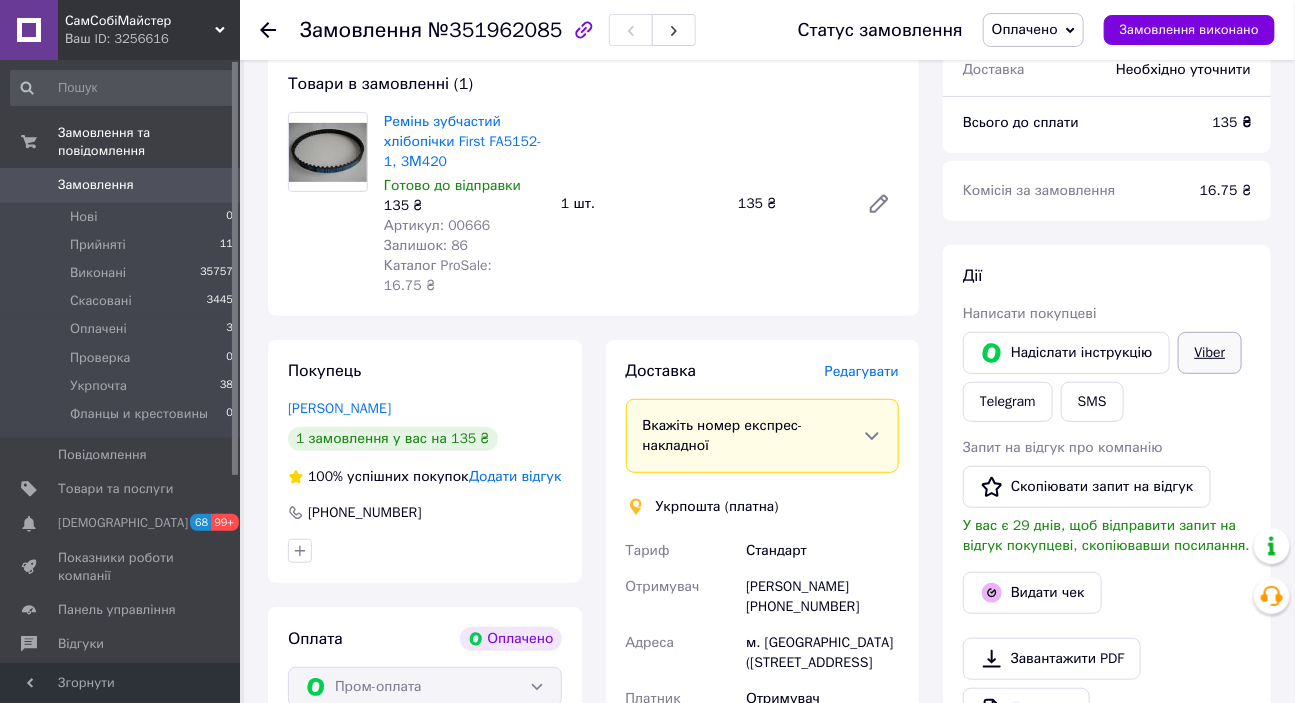 click on "Viber" at bounding box center [1210, 353] 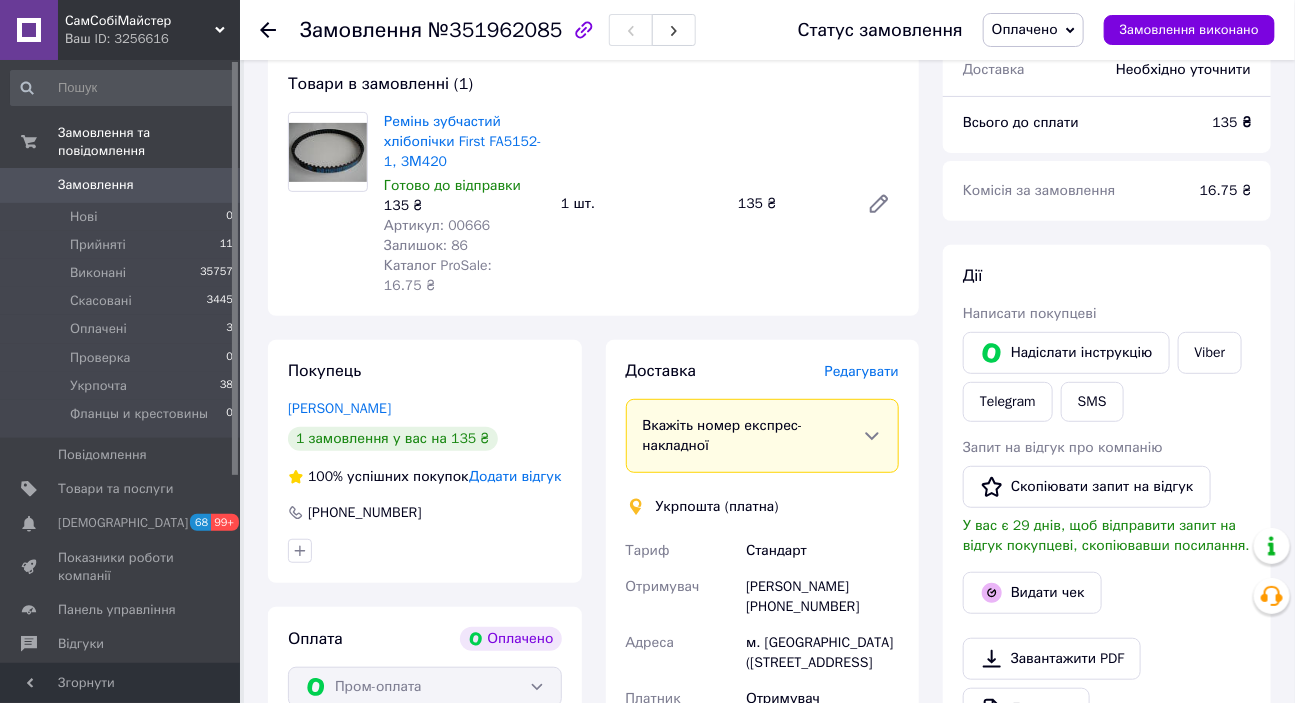 click on "Завантажити PDF   Друк PDF" at bounding box center [1107, 684] 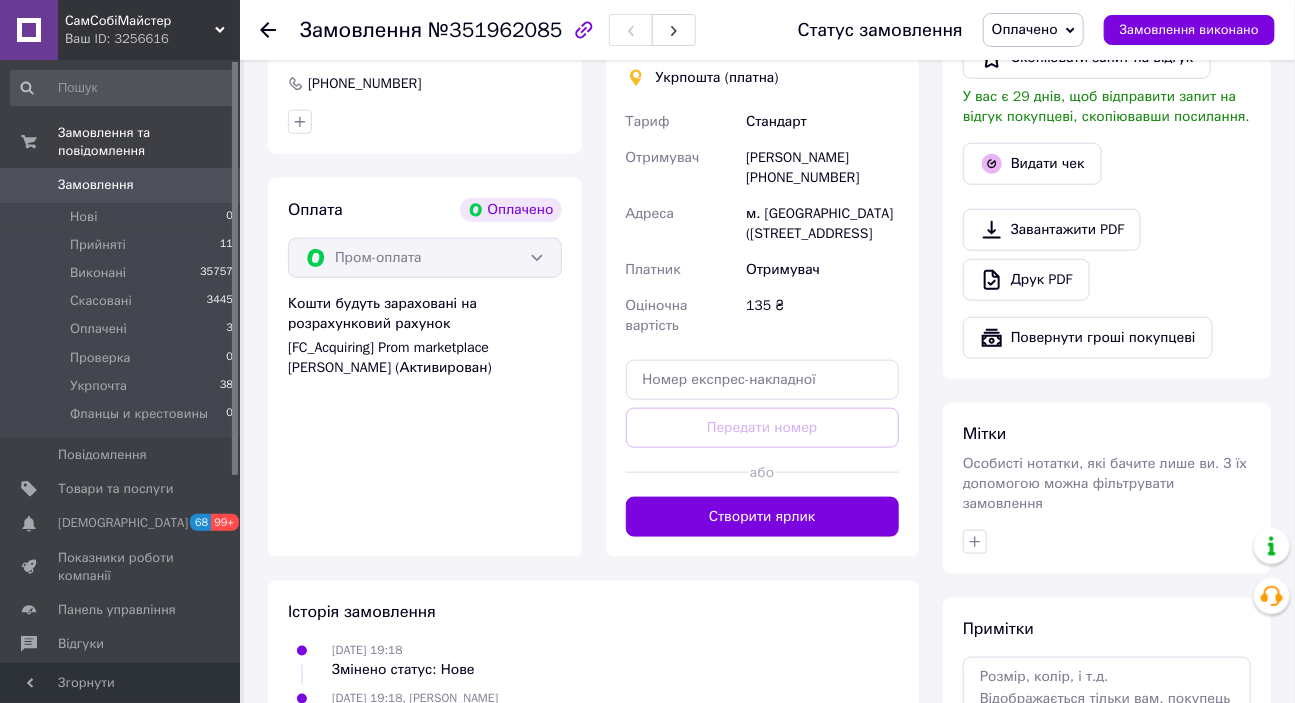 scroll, scrollTop: 636, scrollLeft: 0, axis: vertical 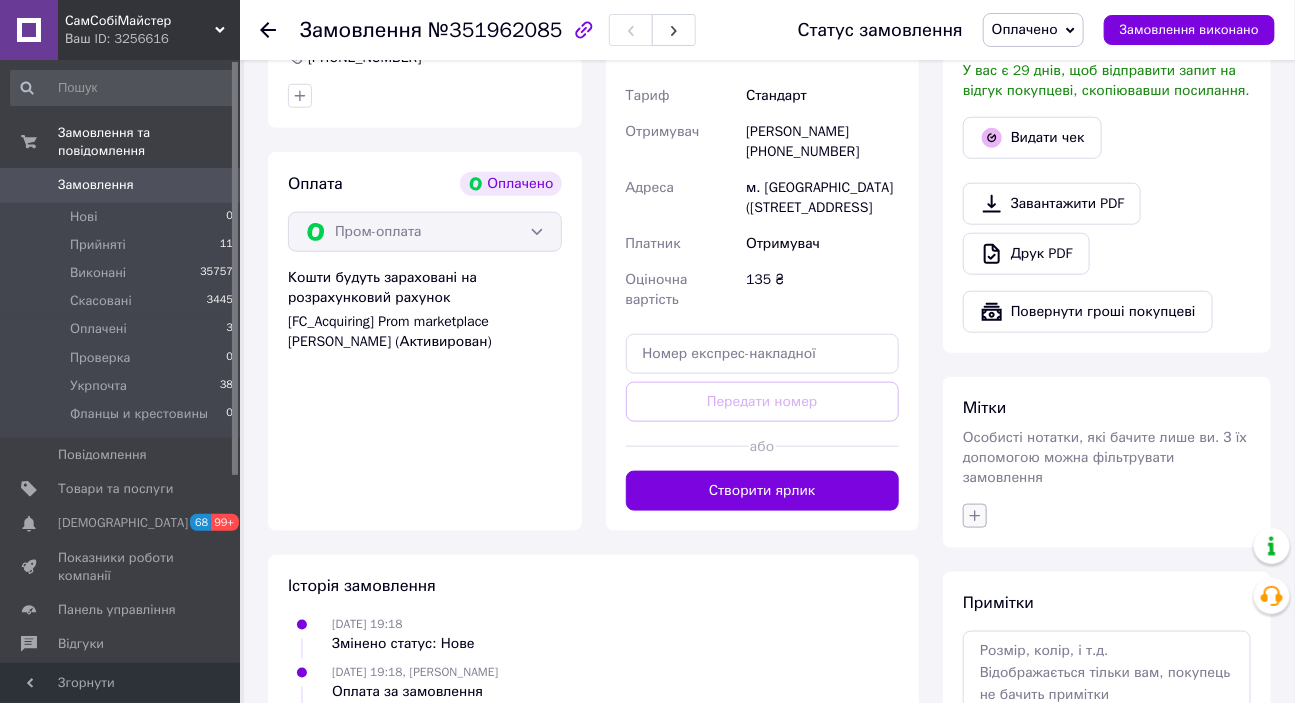 click 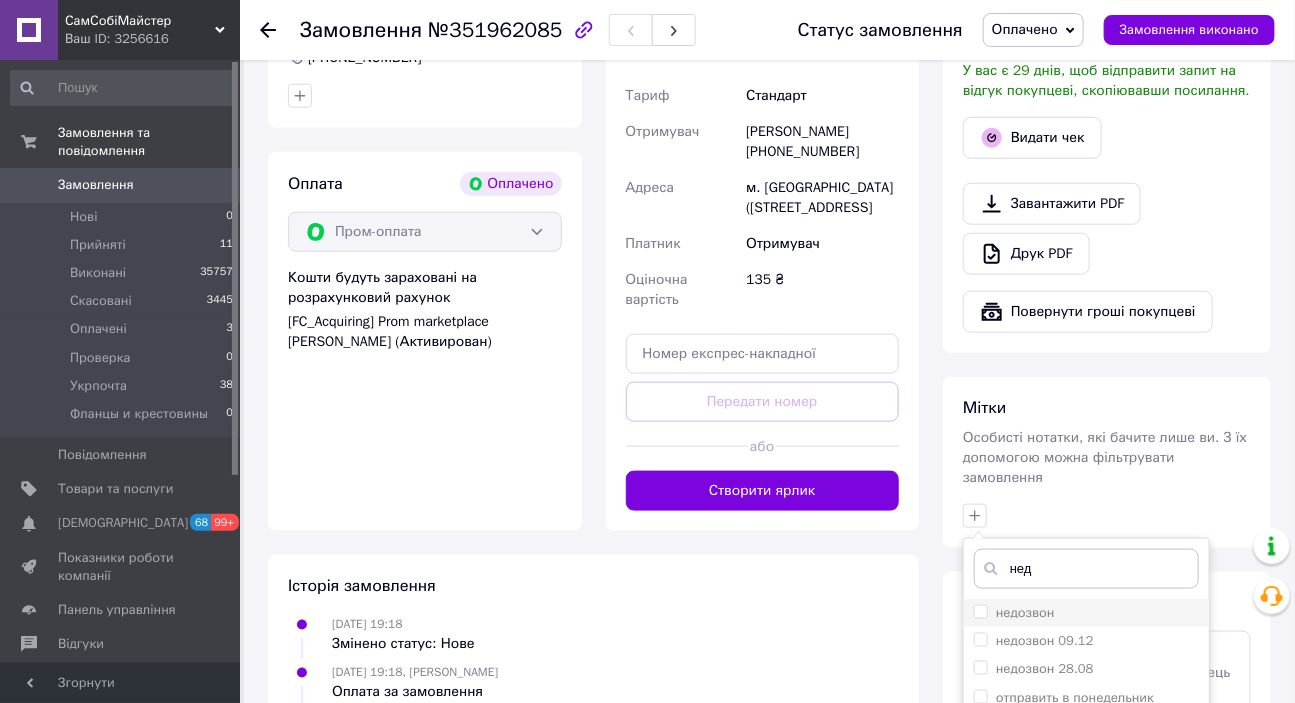 type on "нед" 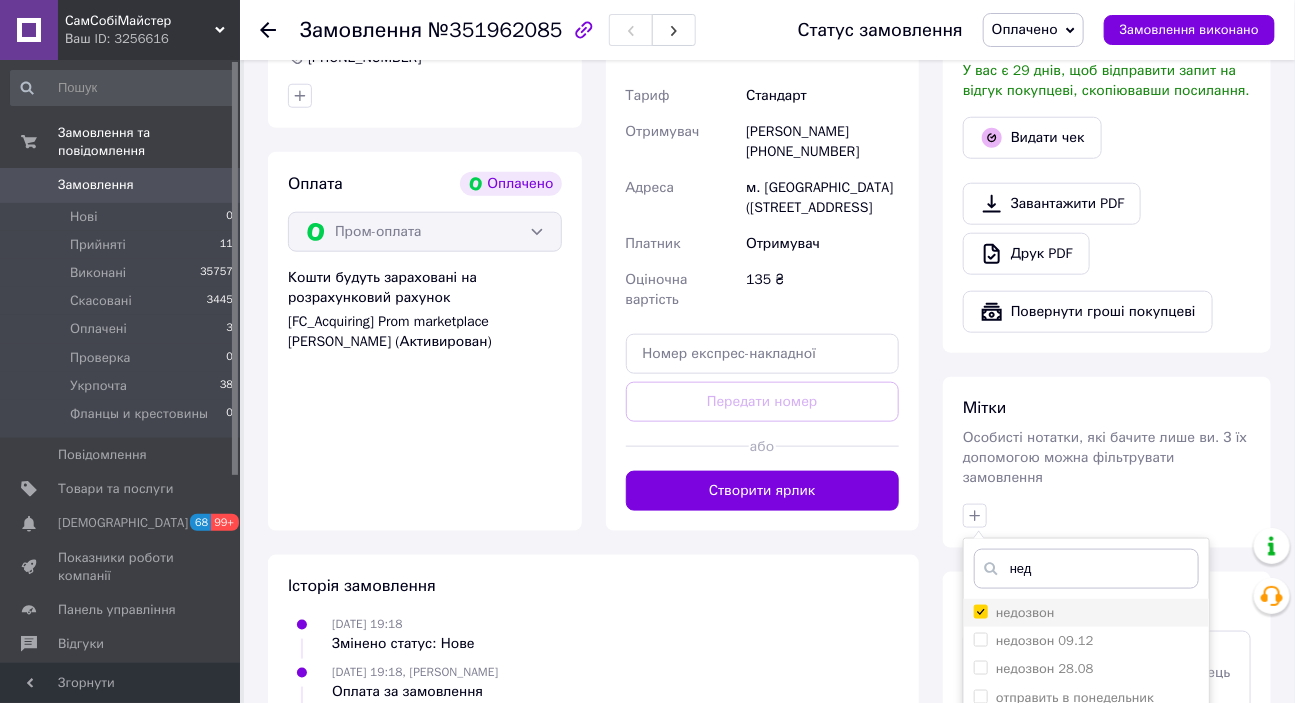 checkbox on "true" 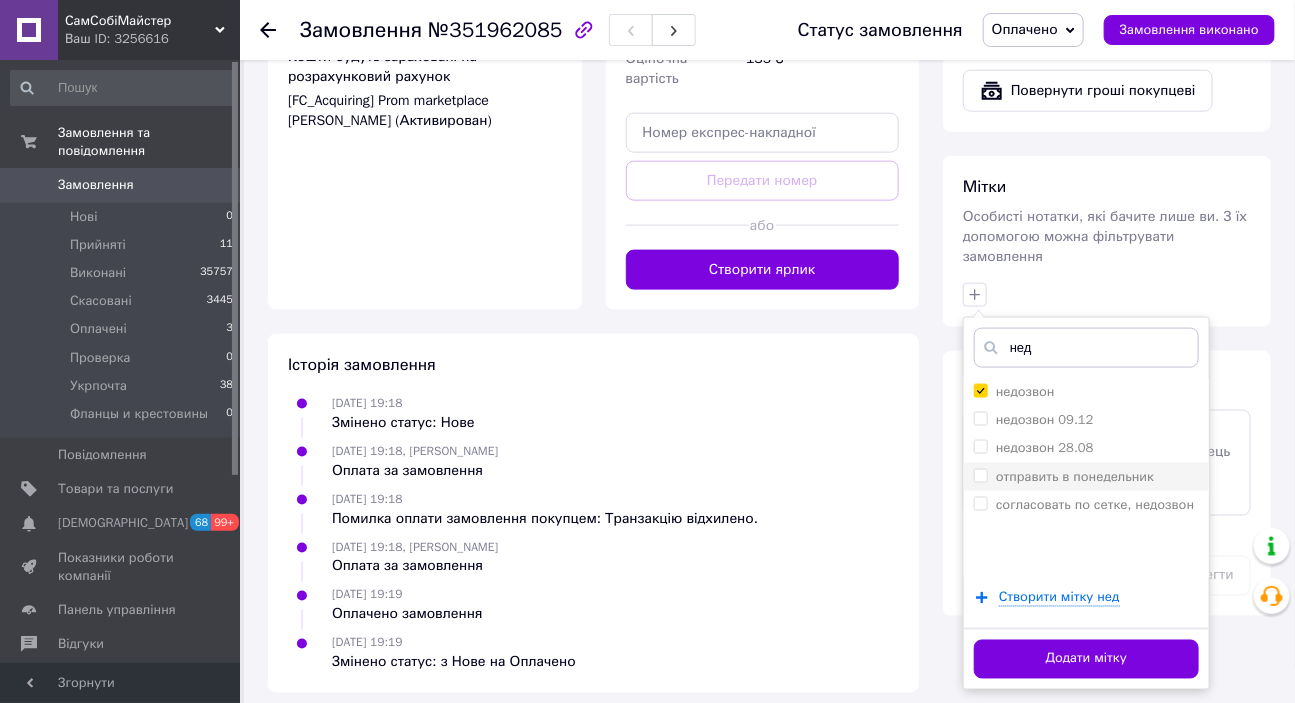 scroll, scrollTop: 909, scrollLeft: 0, axis: vertical 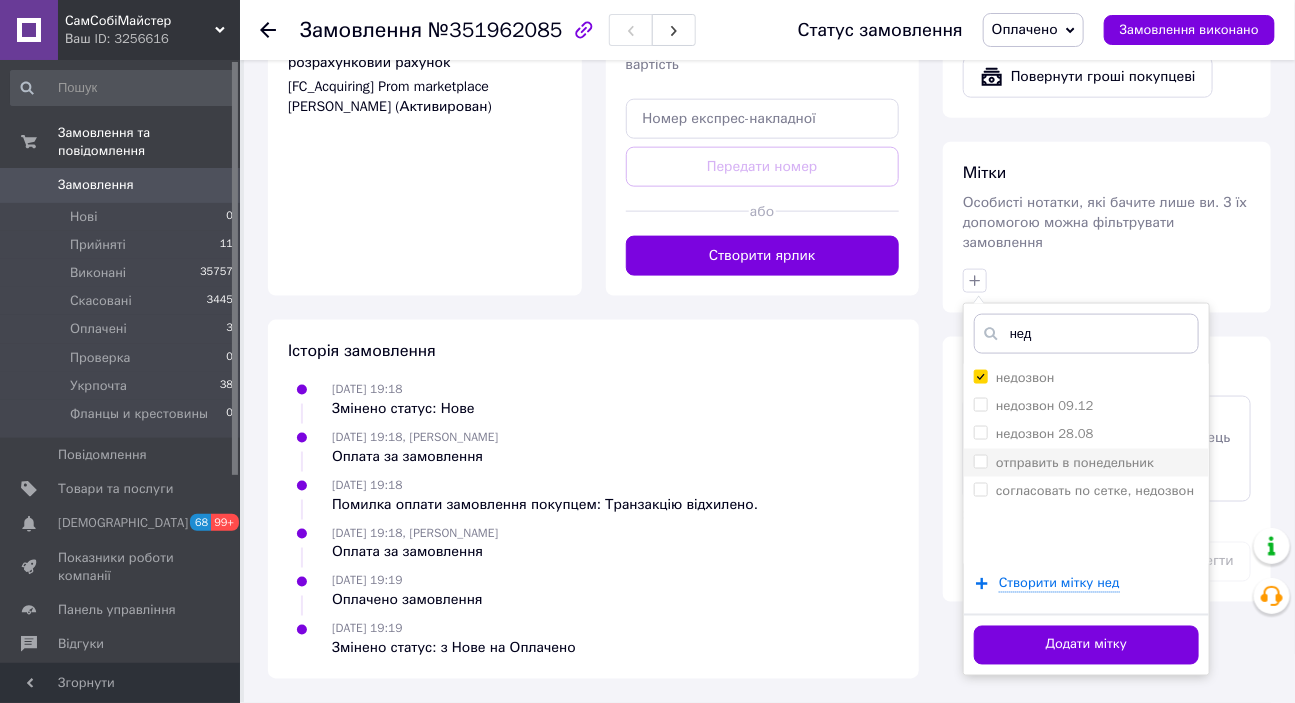 click on "Додати мітку" at bounding box center [1086, 645] 